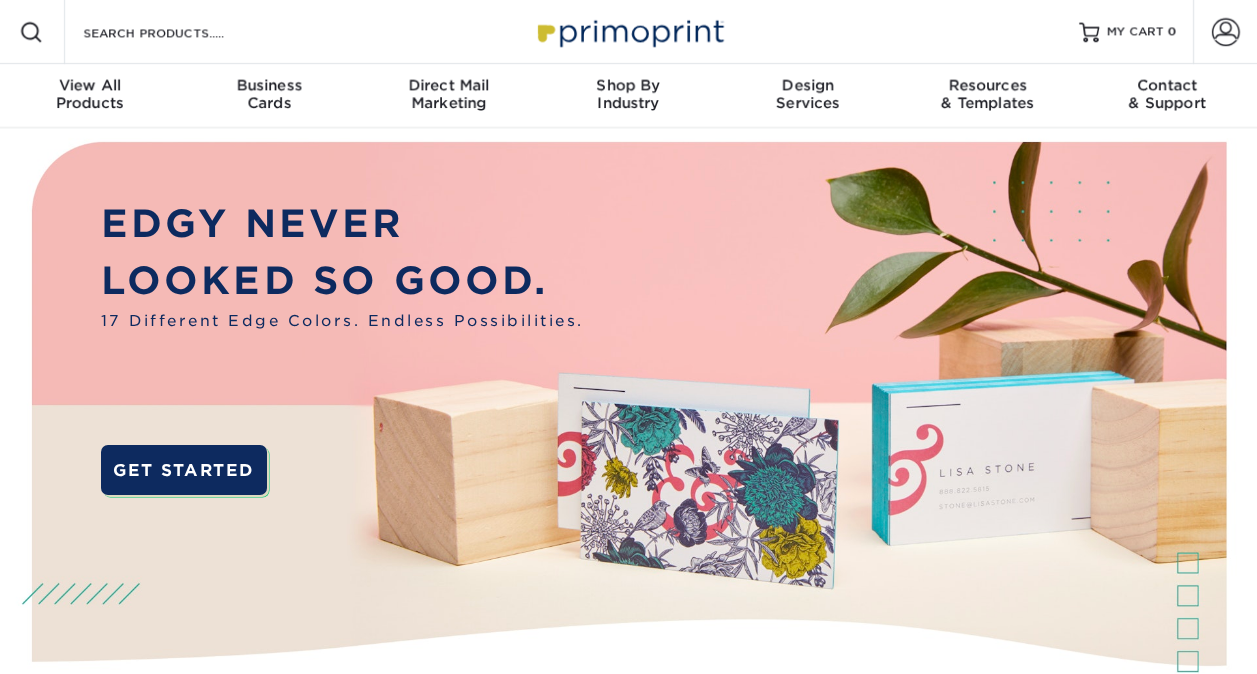 scroll, scrollTop: 0, scrollLeft: 0, axis: both 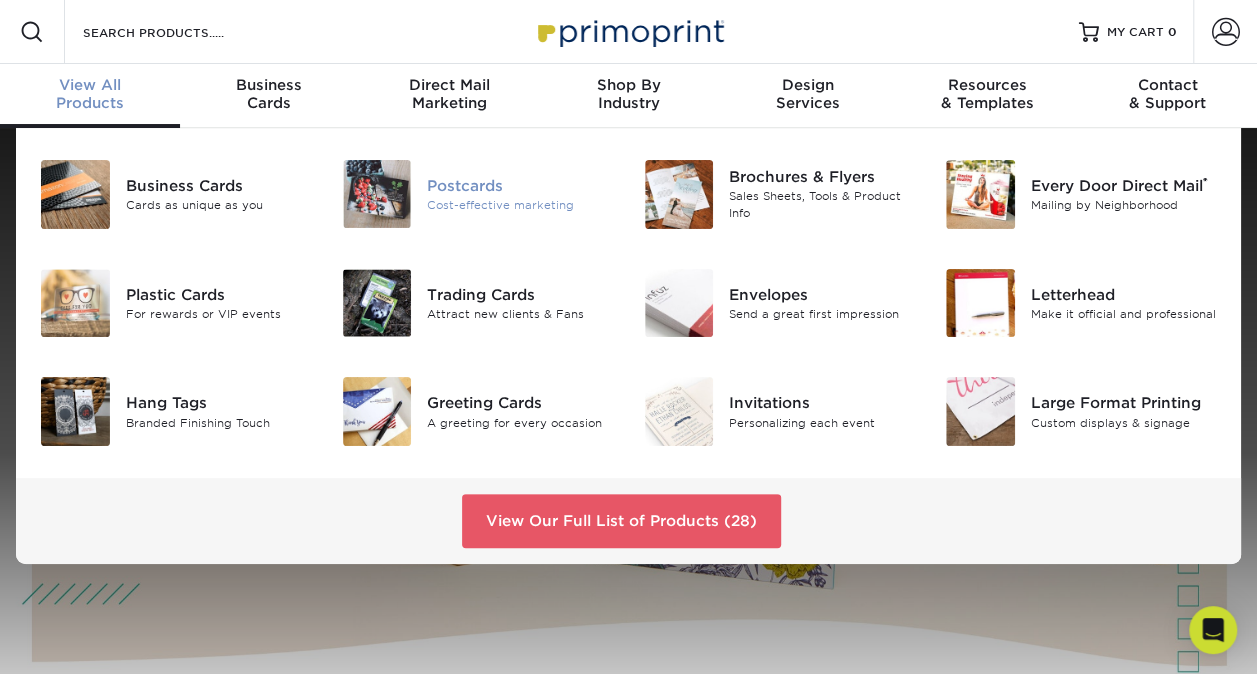click at bounding box center [377, 194] 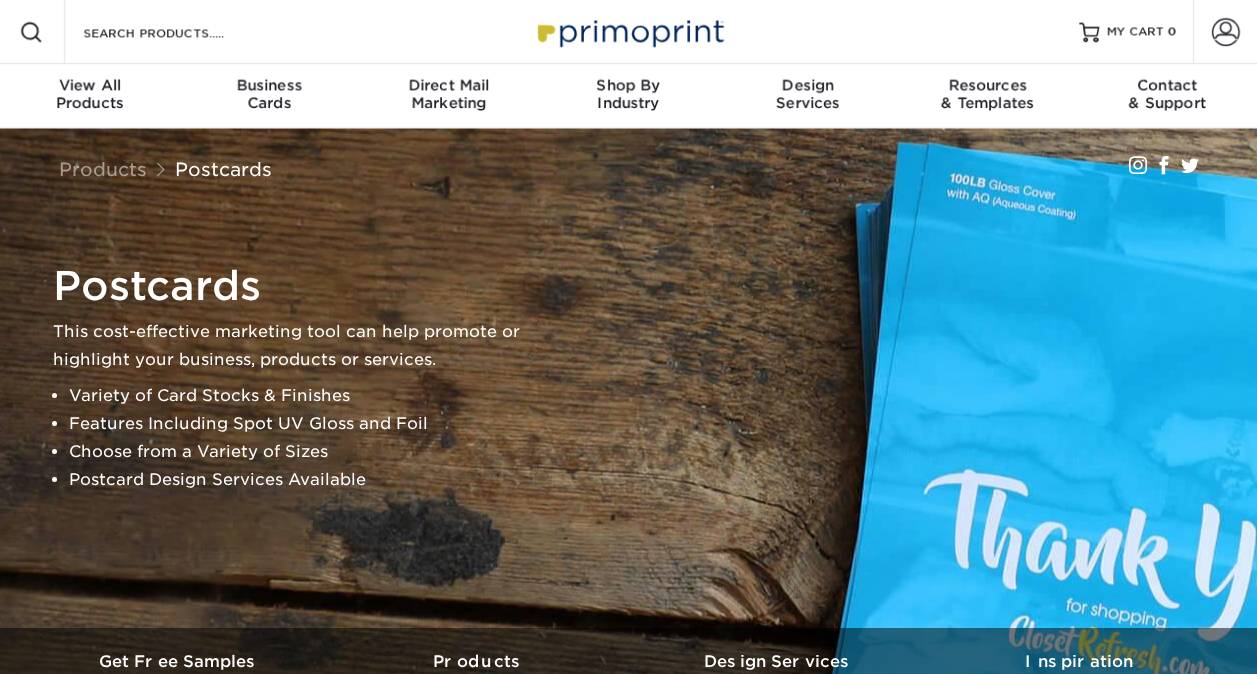 scroll, scrollTop: 0, scrollLeft: 0, axis: both 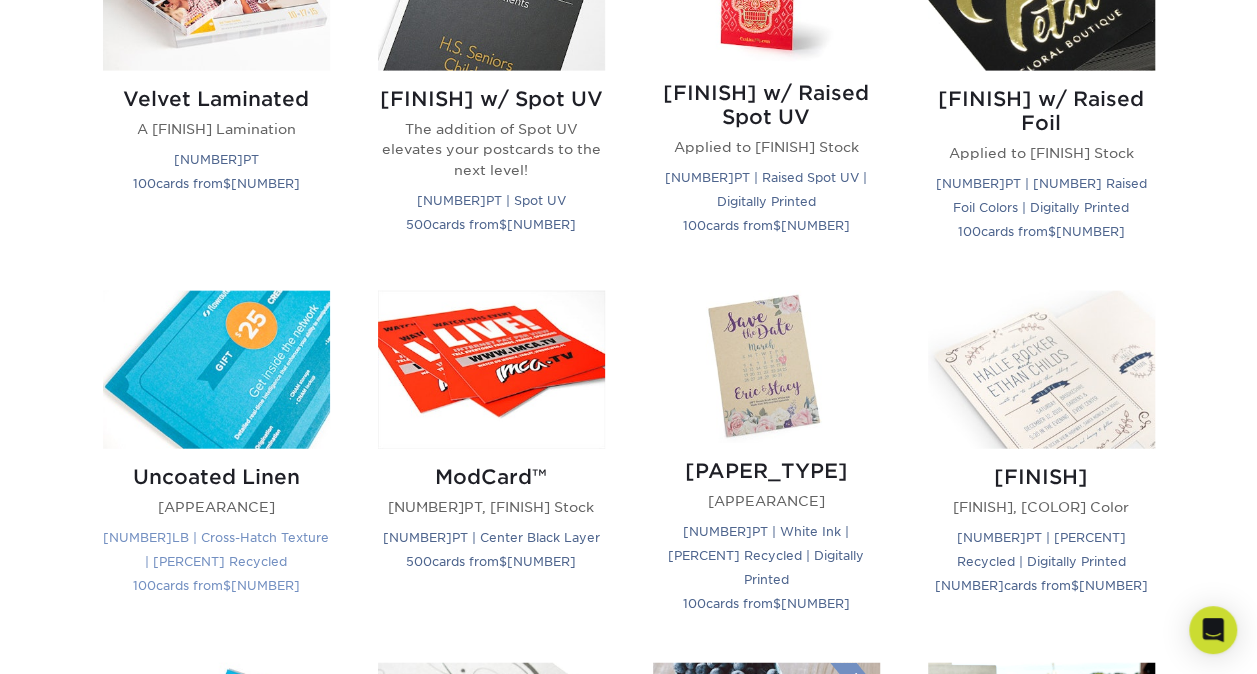 click at bounding box center (216, 369) 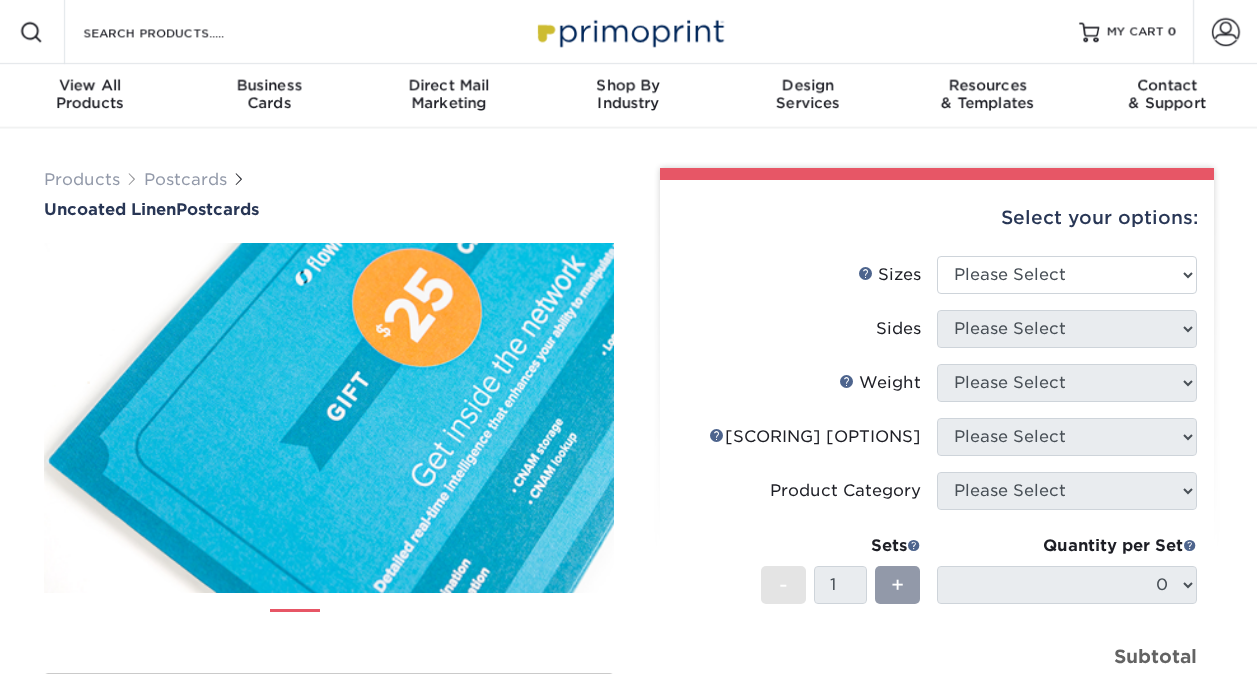 scroll, scrollTop: 0, scrollLeft: 0, axis: both 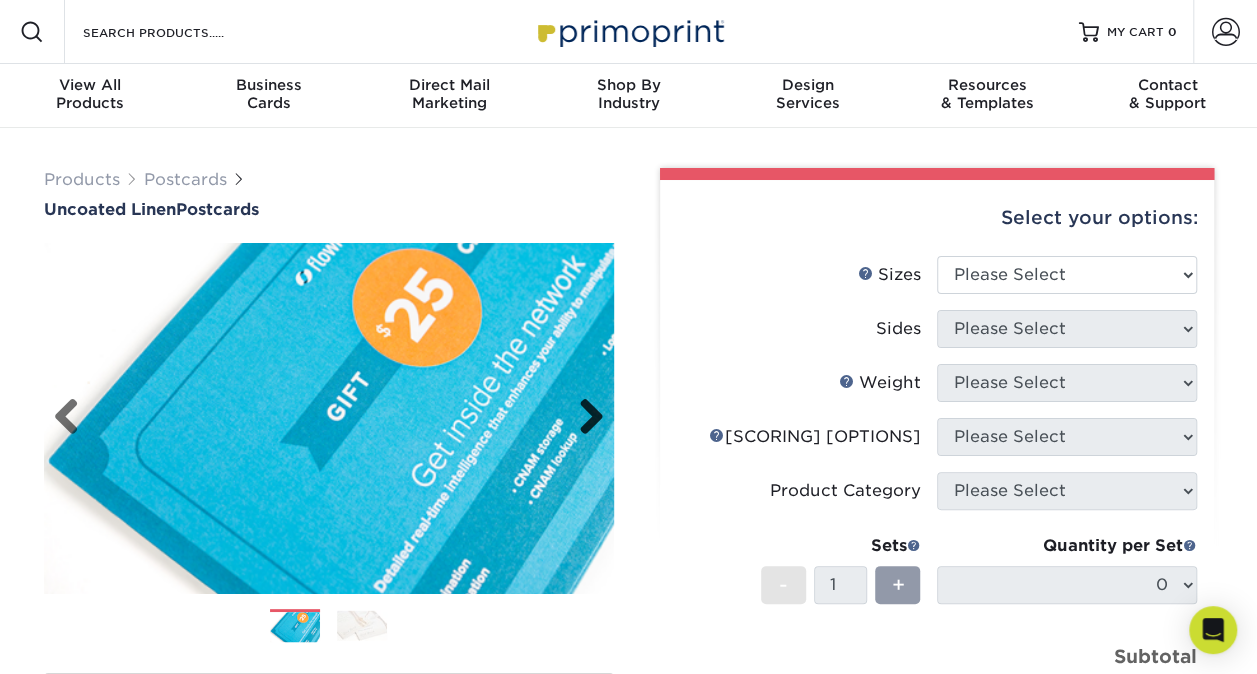 click on "Next" at bounding box center (584, 418) 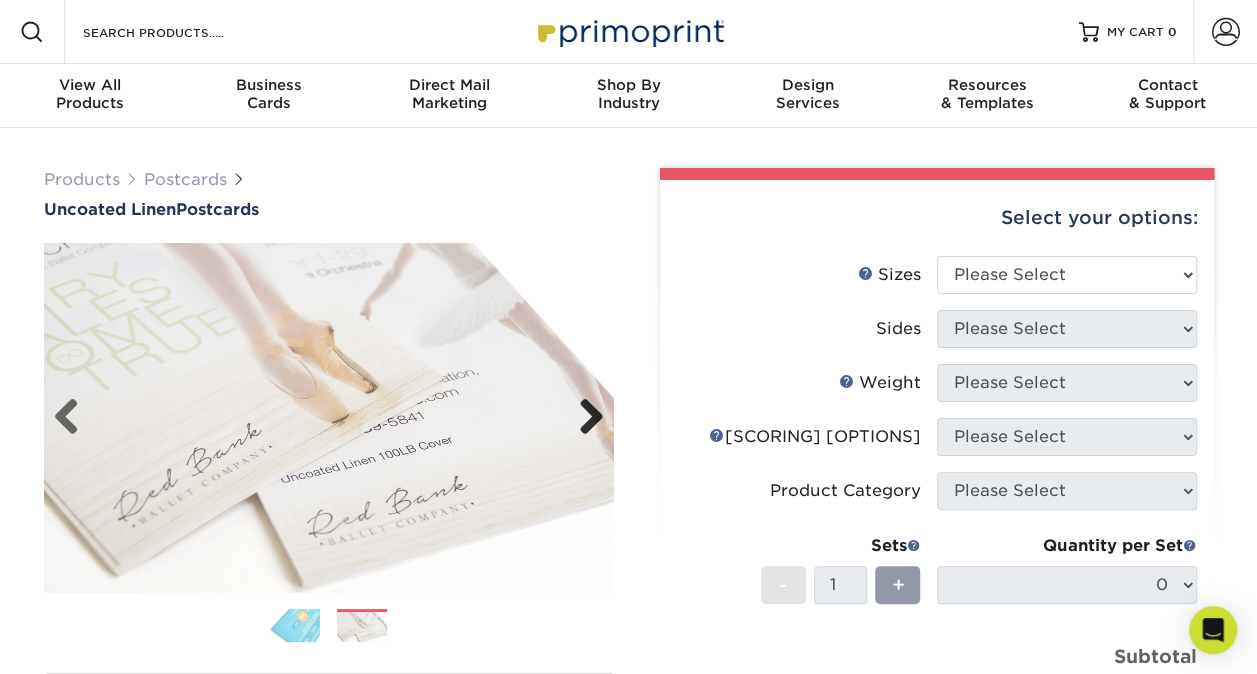 click on "Next" at bounding box center (584, 418) 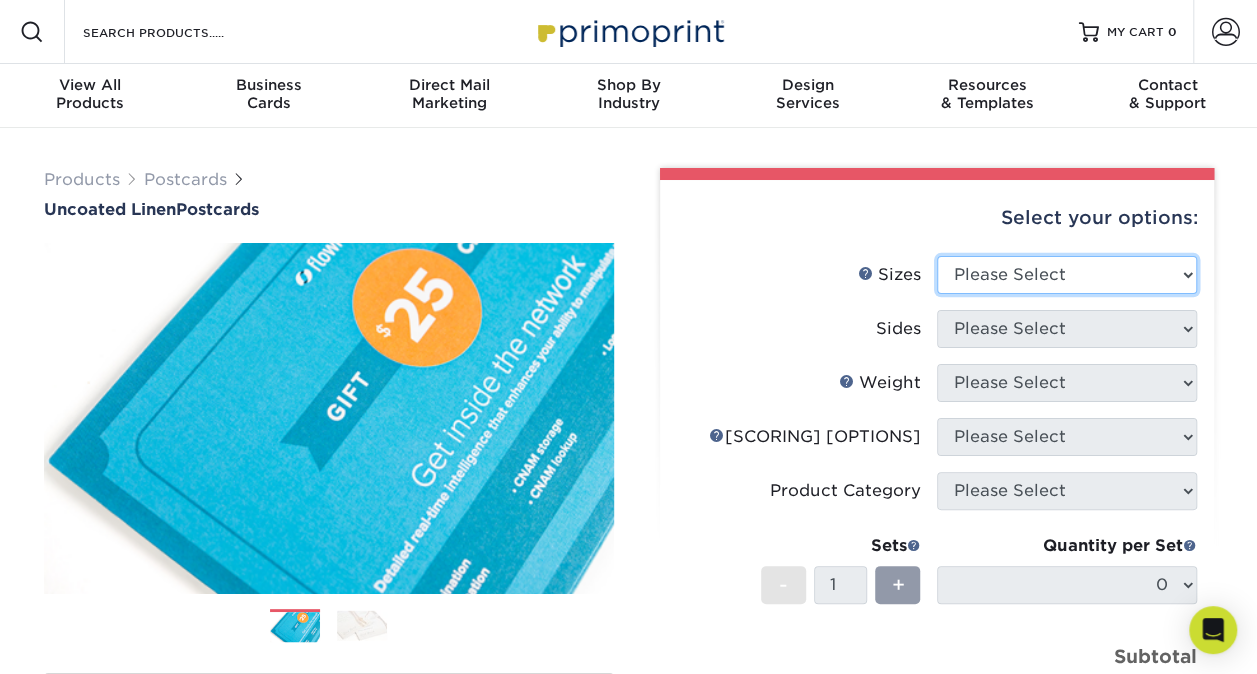 click on "[LOCATION_TYPE] / [LOCATION_TYPE]" at bounding box center [1067, 275] 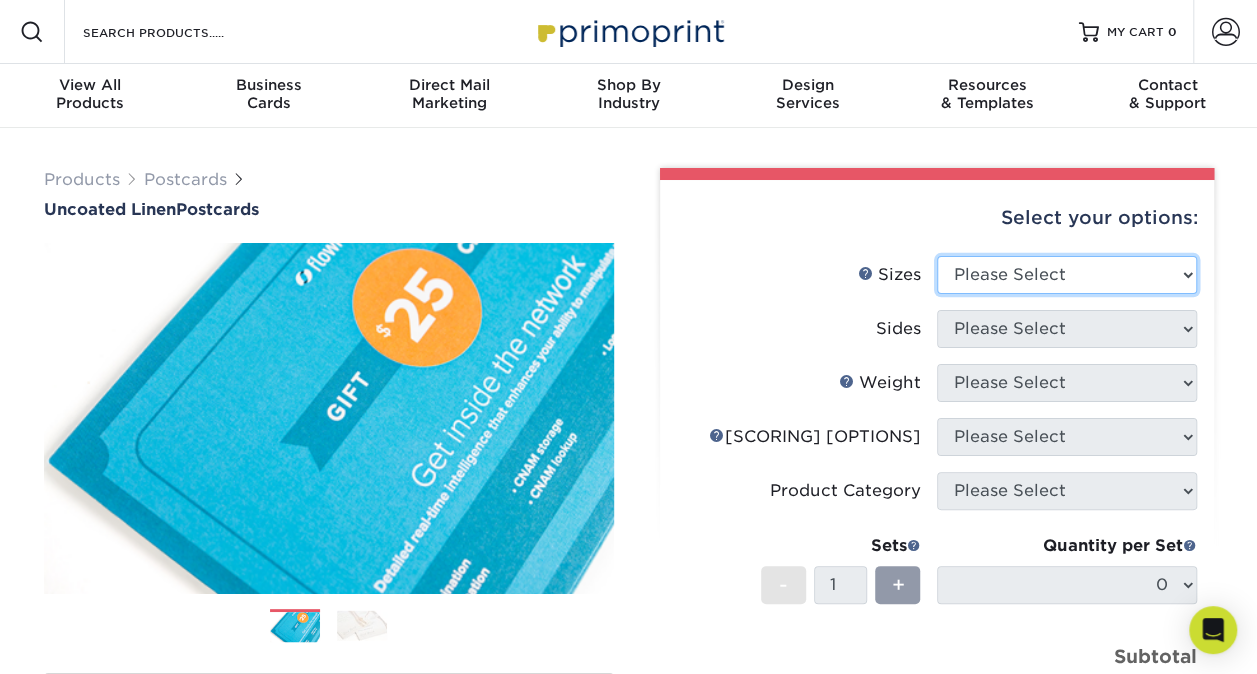 select on "[DIMENSIONS]" 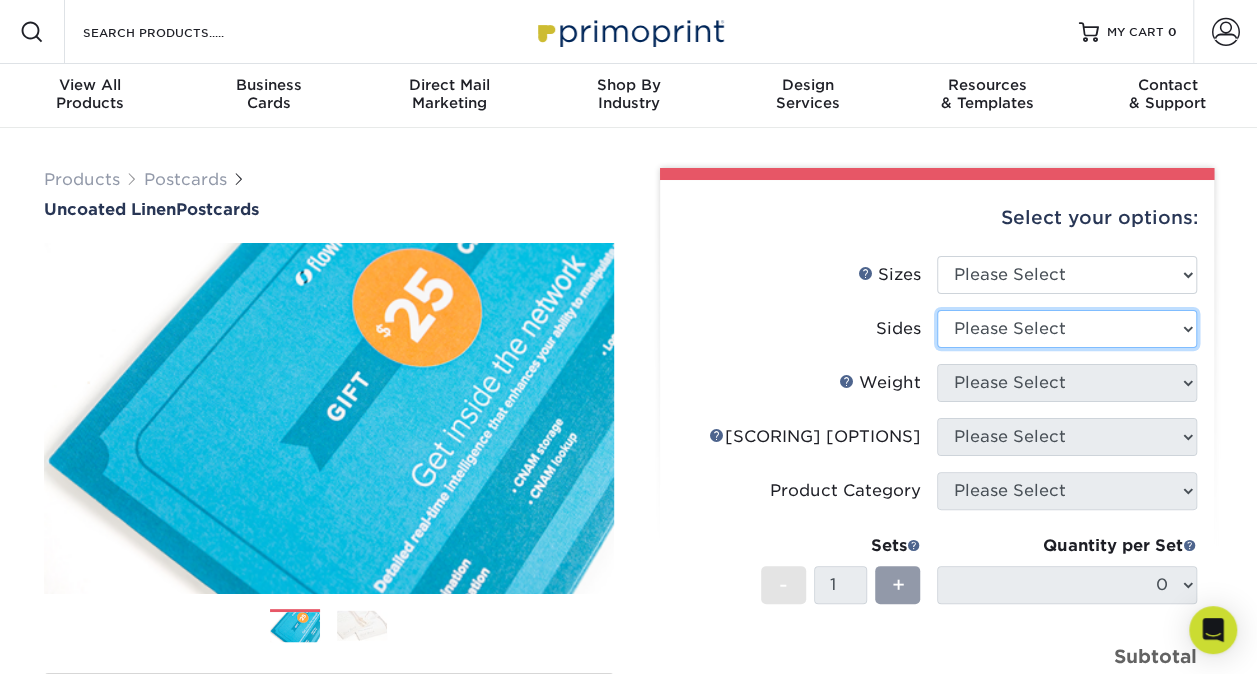click on "Please Select Print Both Sides Print Front Only" at bounding box center (1067, 329) 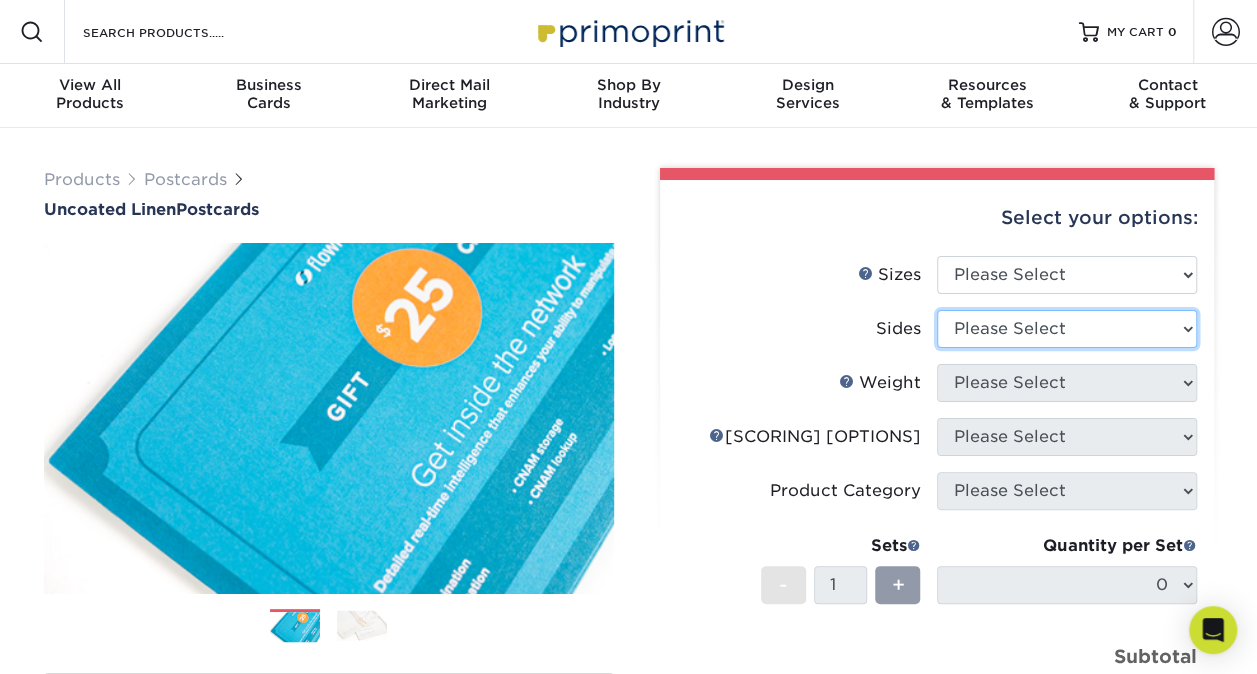 select on "[UUID]" 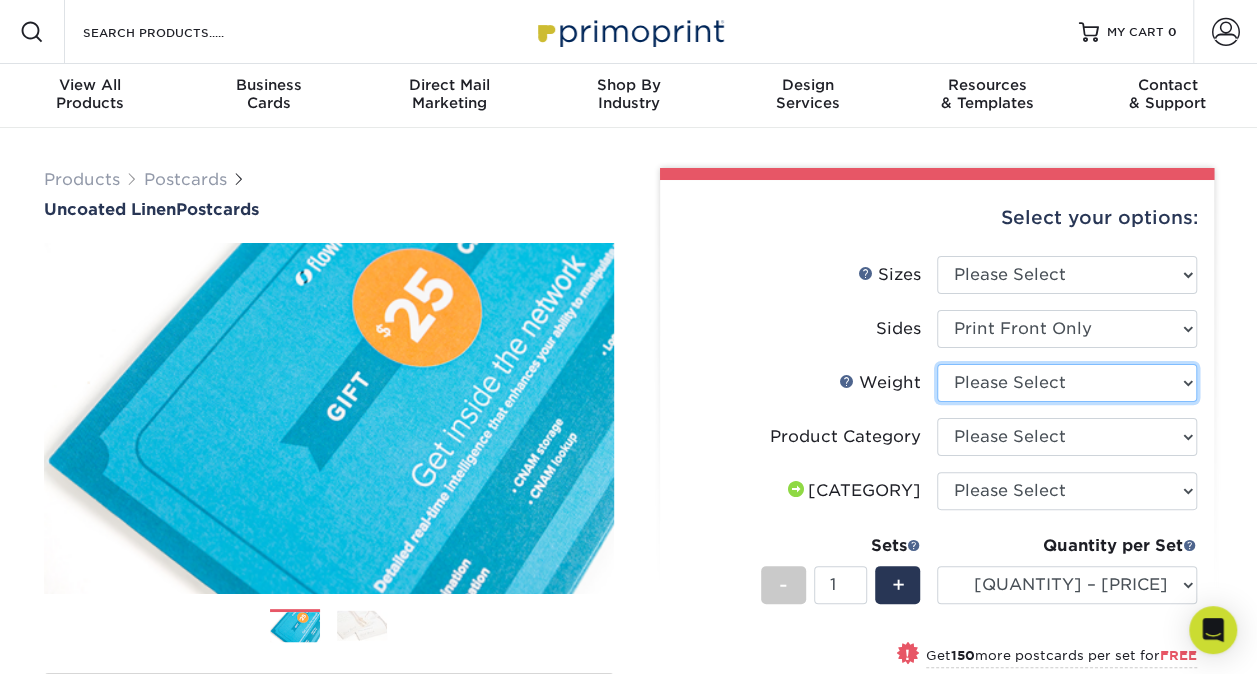 click on "Please Select 100LB" at bounding box center [1067, 383] 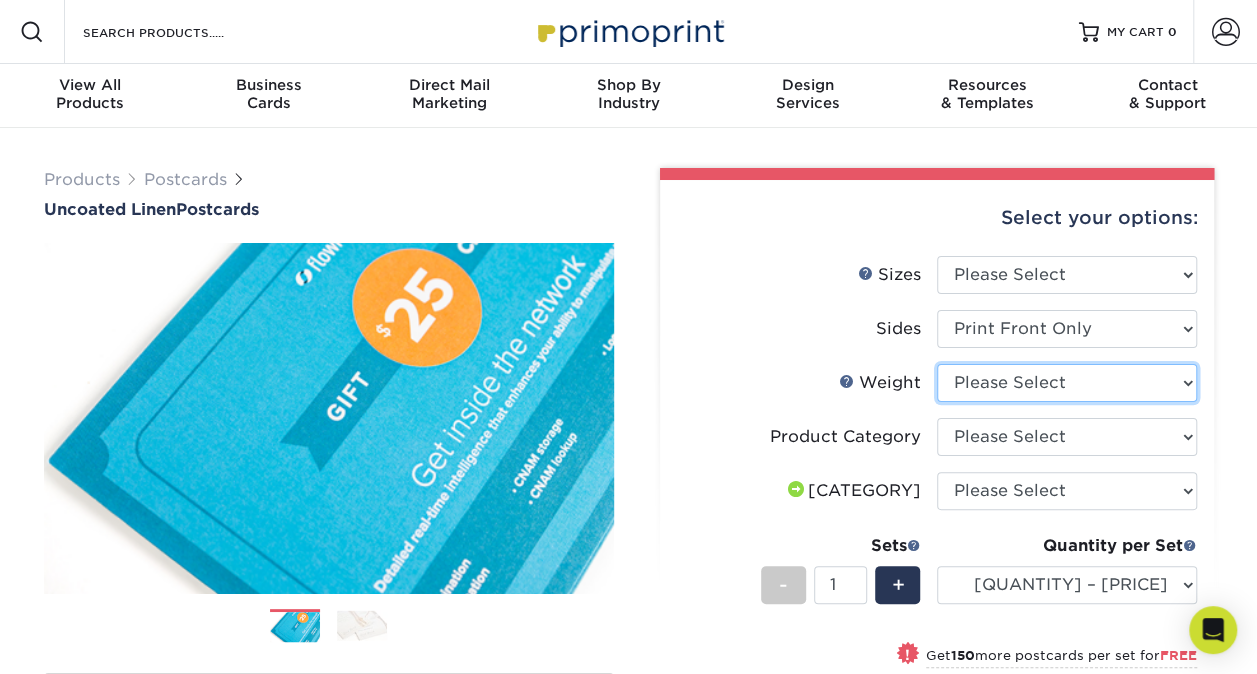 select on "100LB" 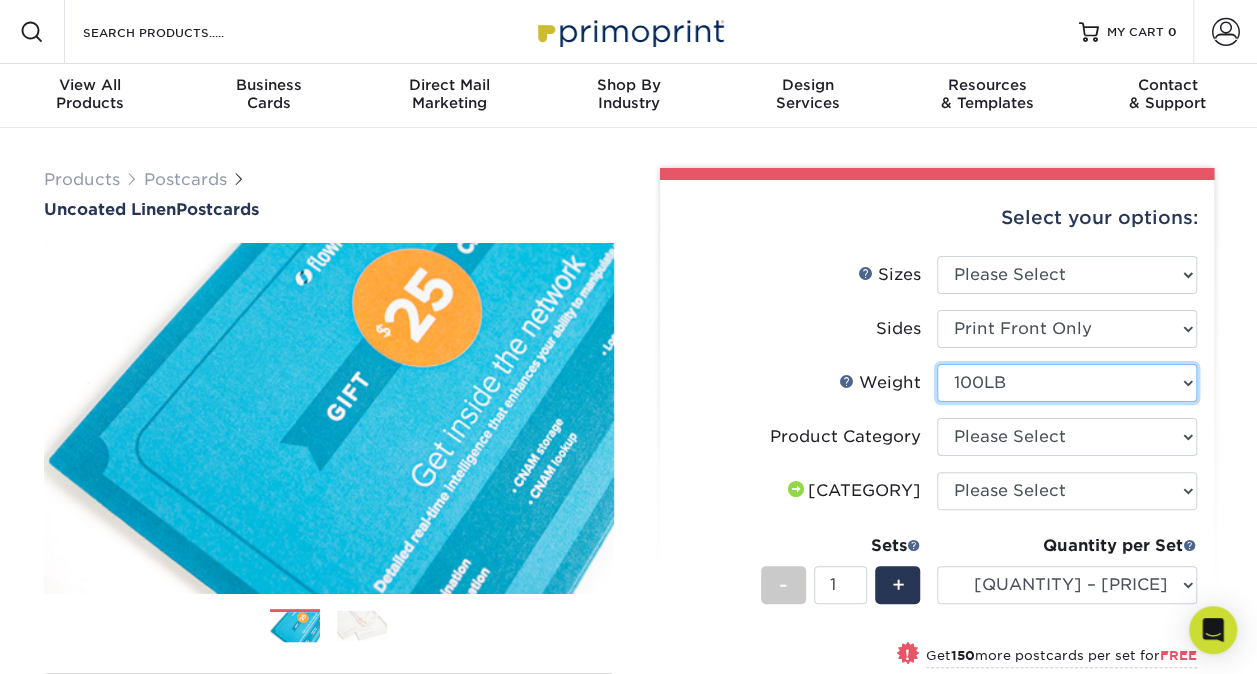 click on "Please Select 100LB" at bounding box center (1067, 383) 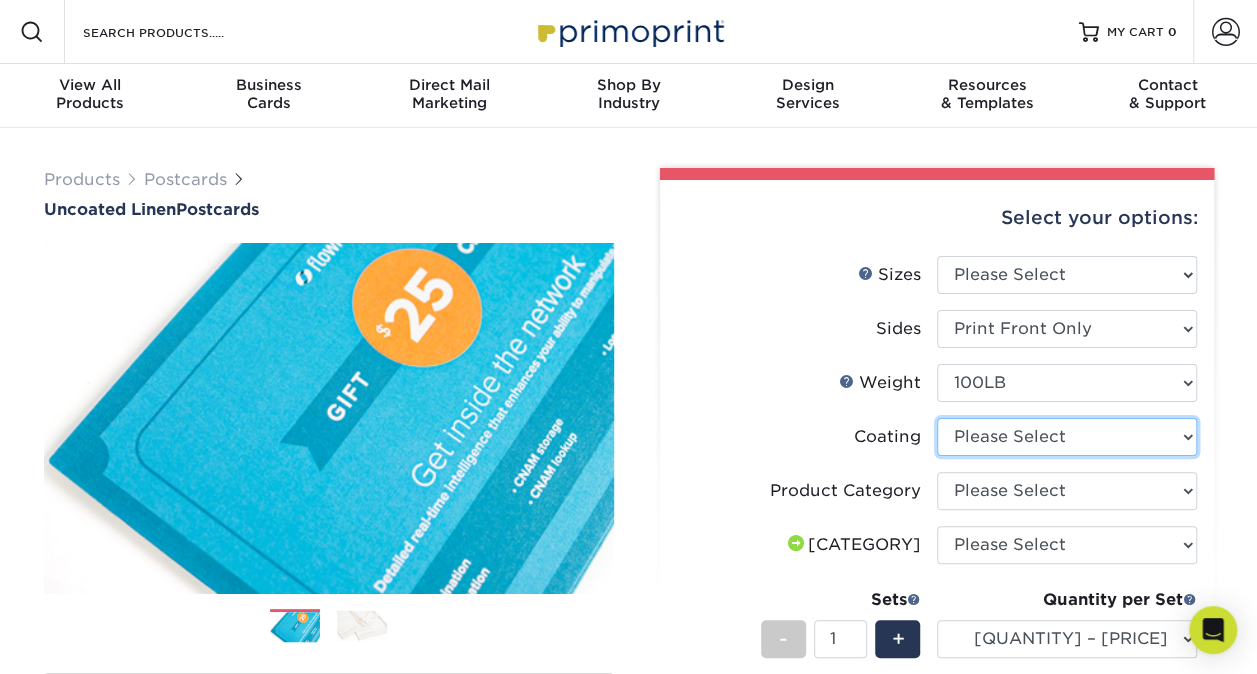 click at bounding box center [1067, 437] 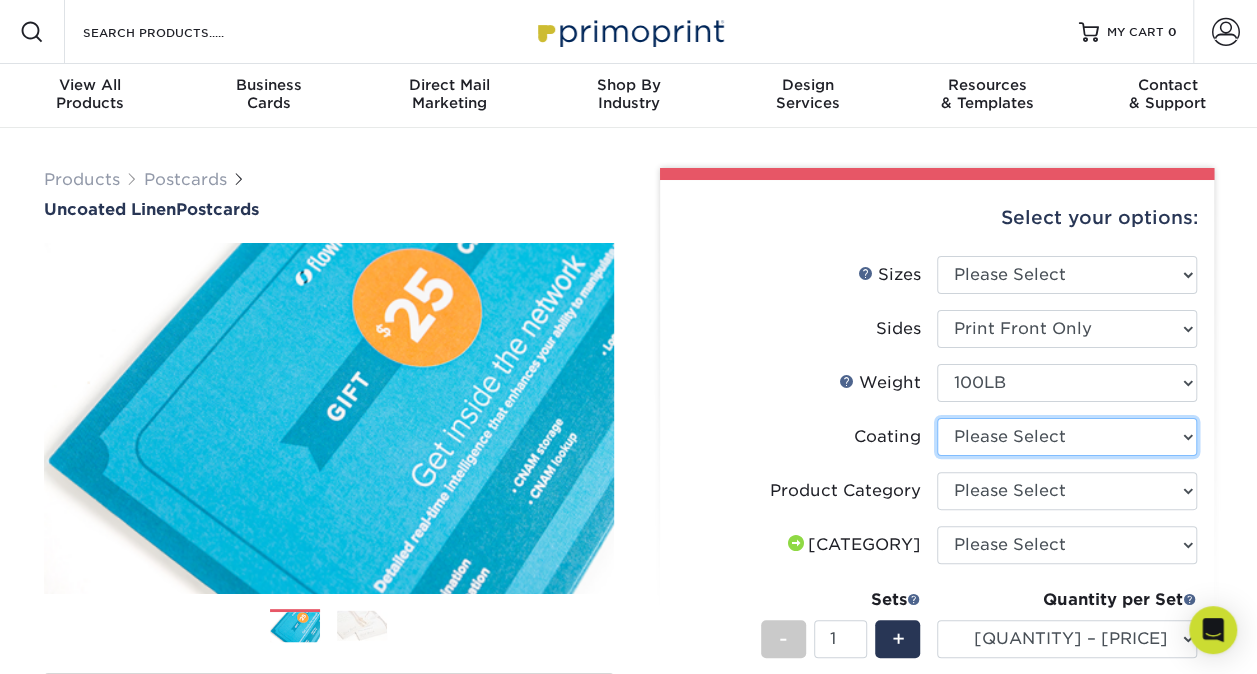 select on "3e7618de-abca-4bda-9f97-8b9129e913d8" 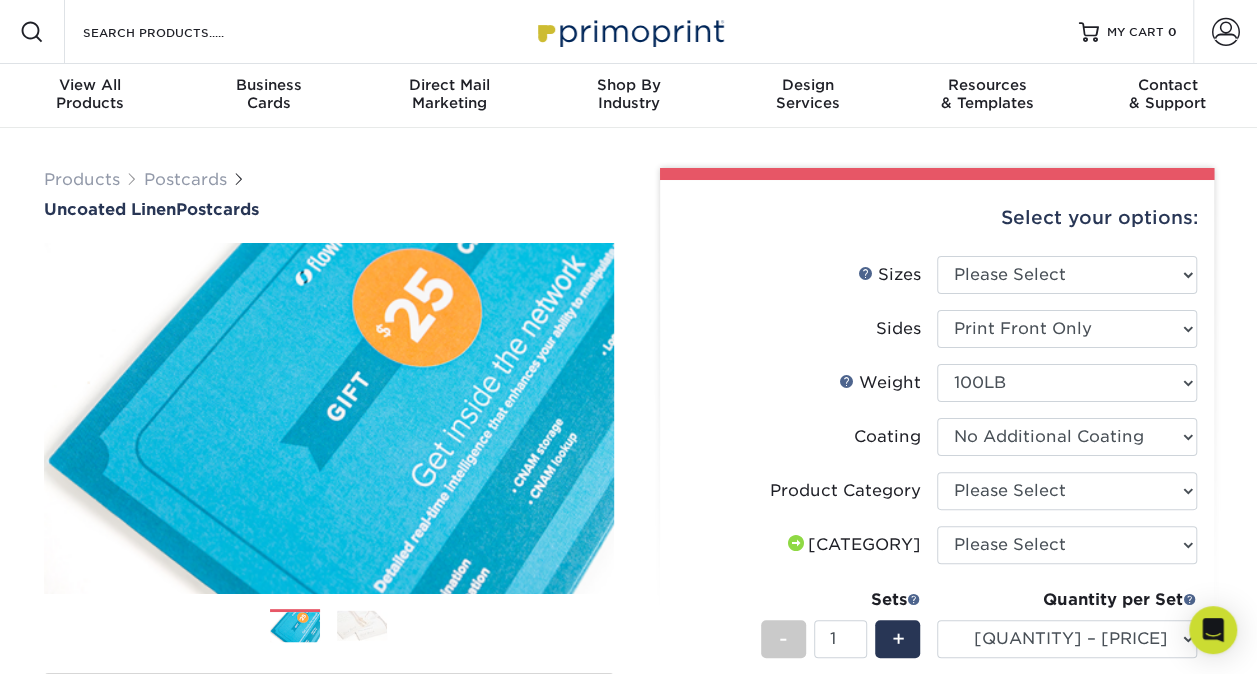 click at bounding box center (1067, 437) 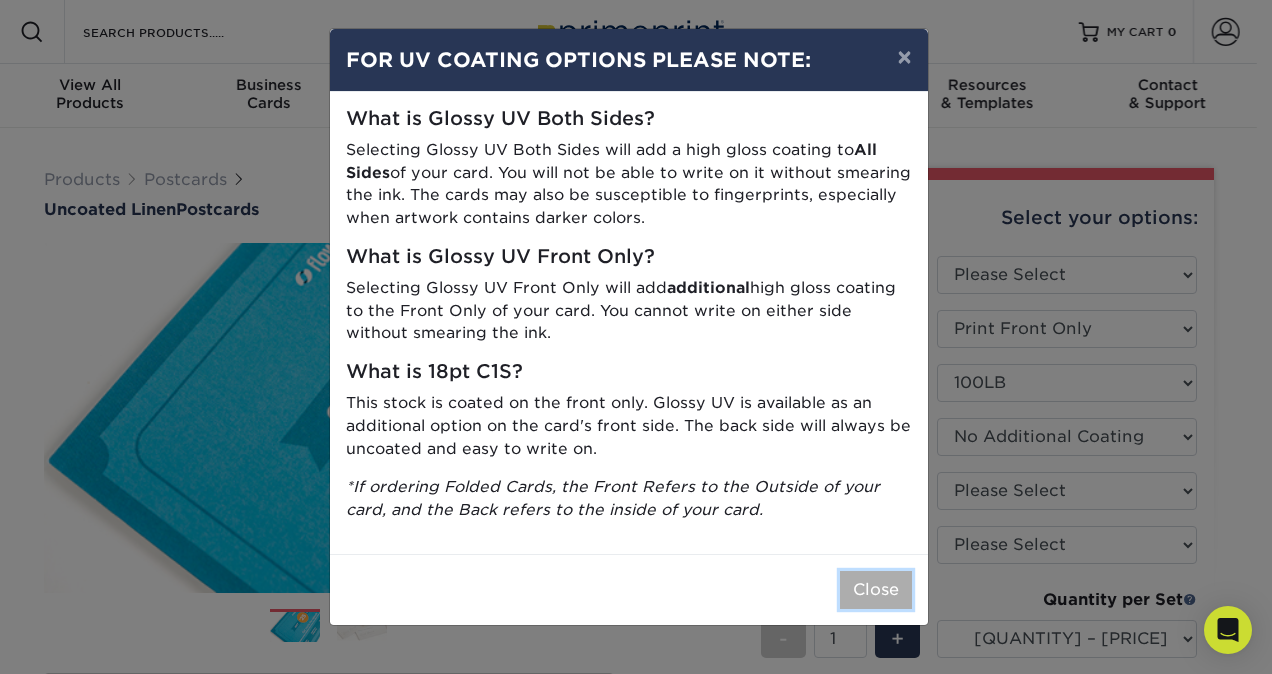 click on "Close" at bounding box center (876, 590) 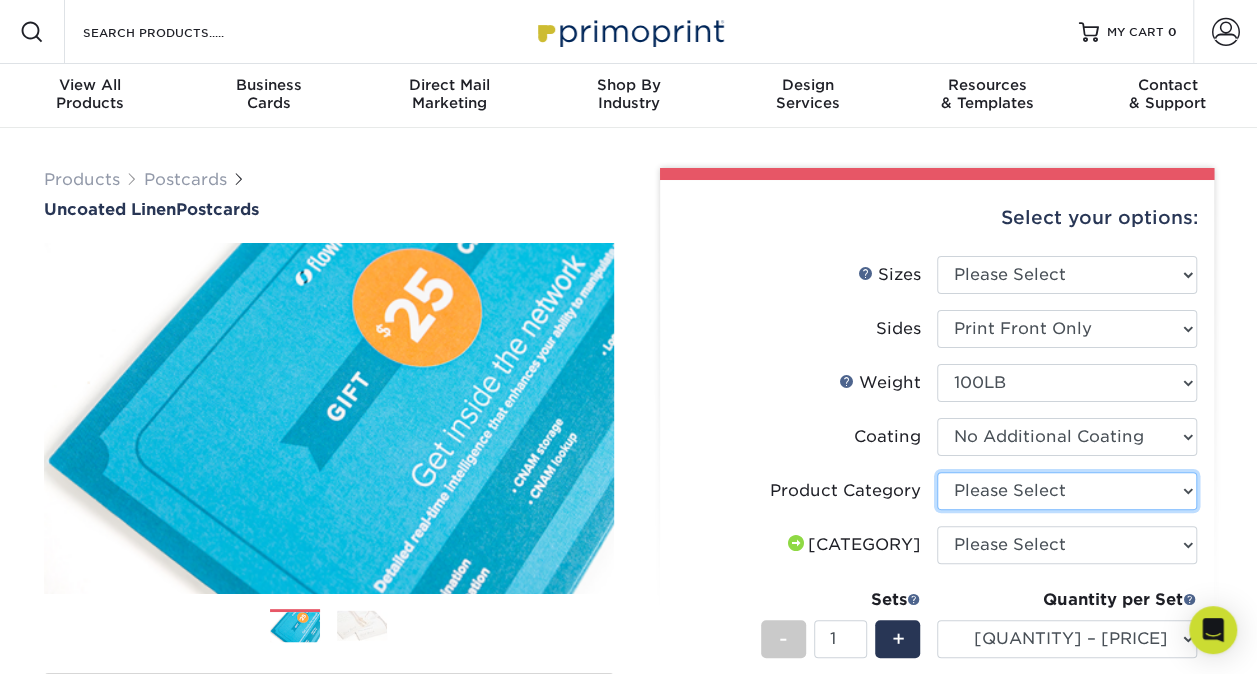 click on "Please Select [PRODUCT]" at bounding box center (1067, 491) 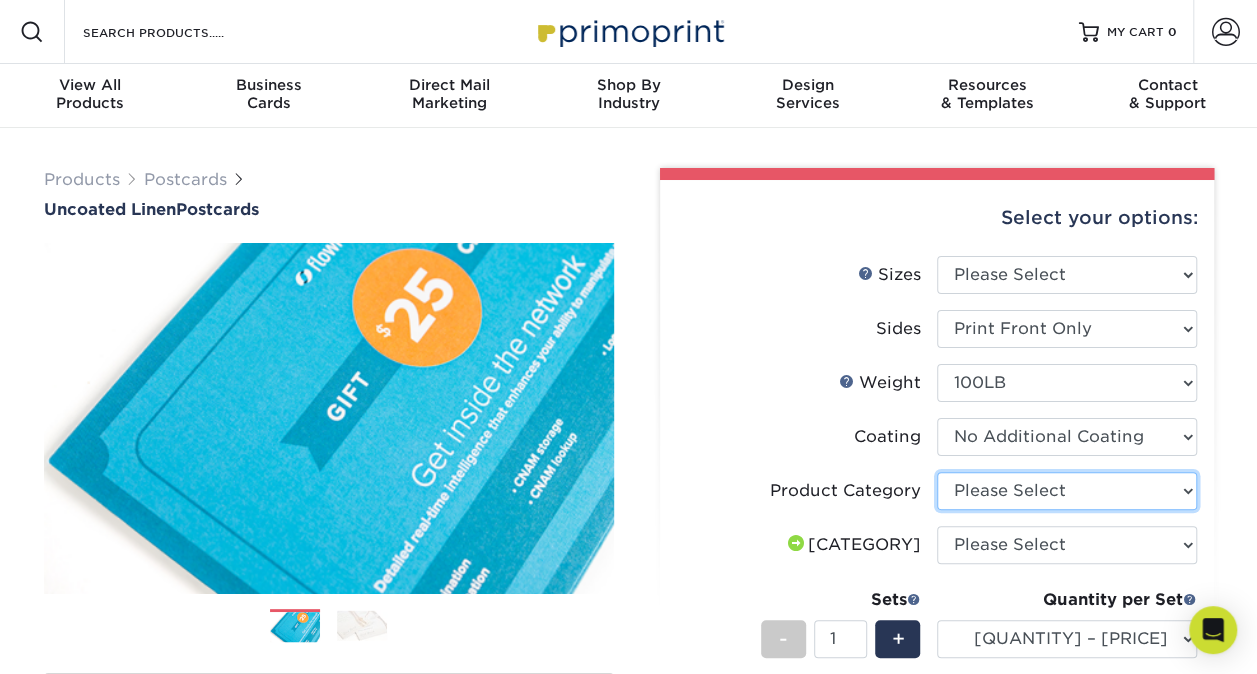 select on "[UUID]" 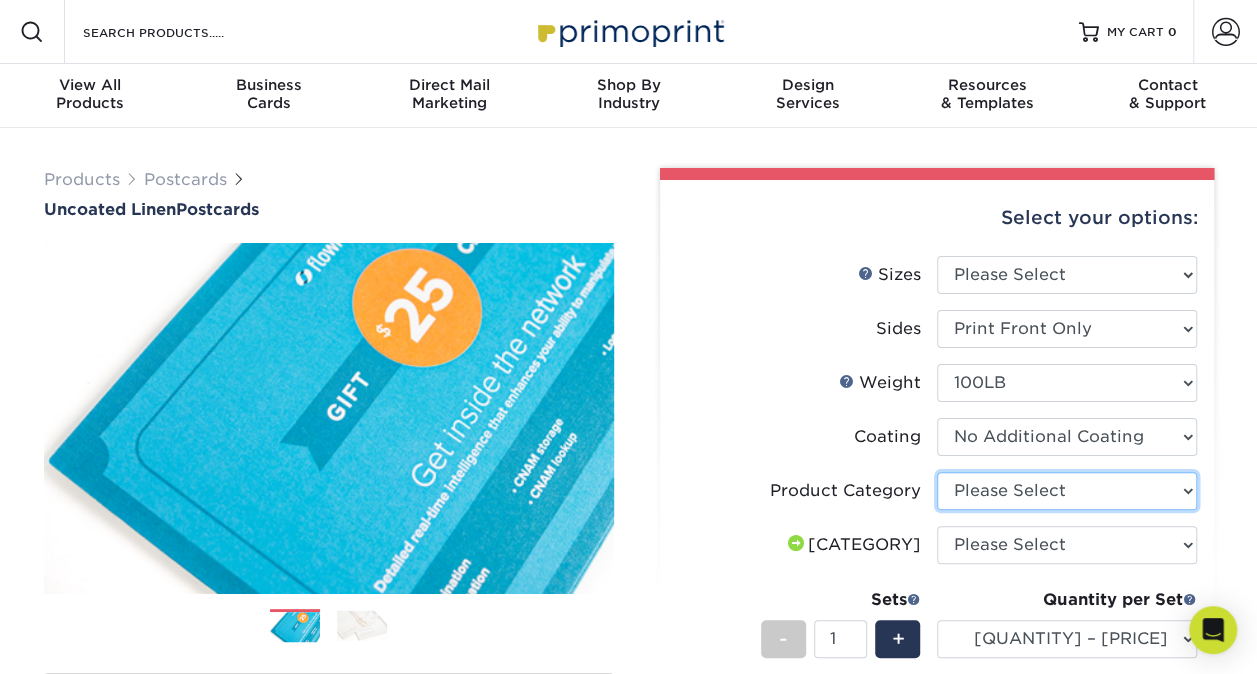 click on "Please Select [PRODUCT]" at bounding box center (1067, 491) 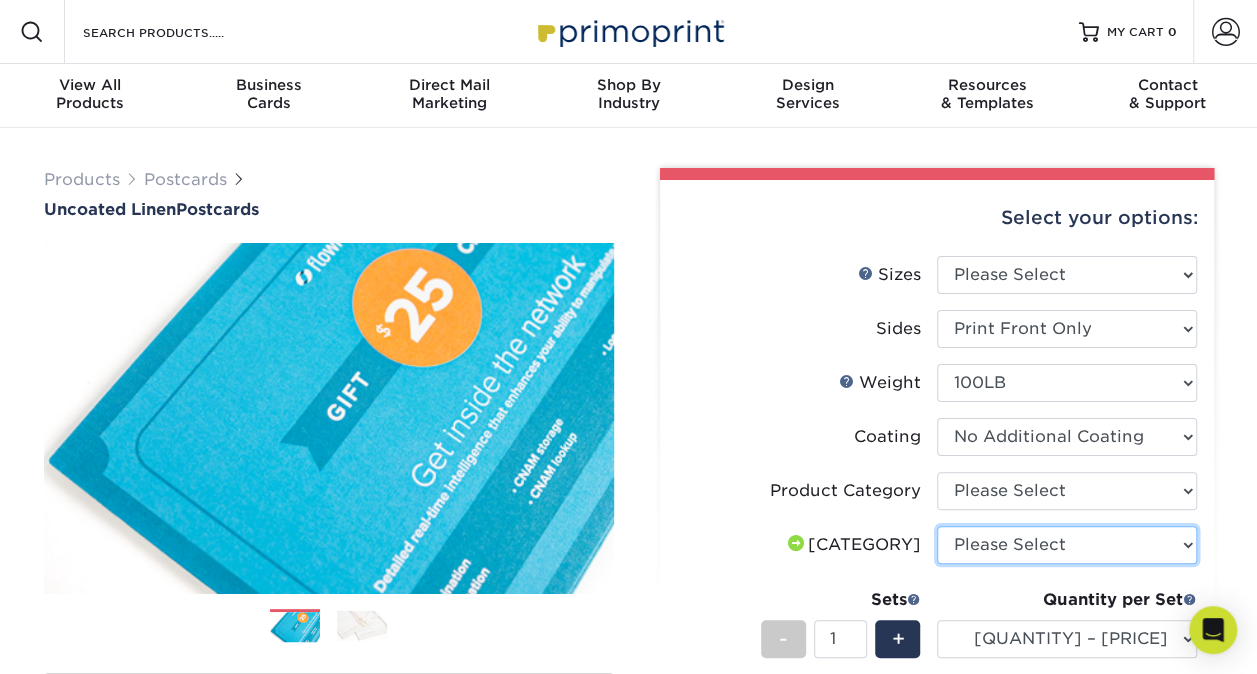 click on "Please Select I will upload files I need a design - [PRICE]" at bounding box center (1067, 545) 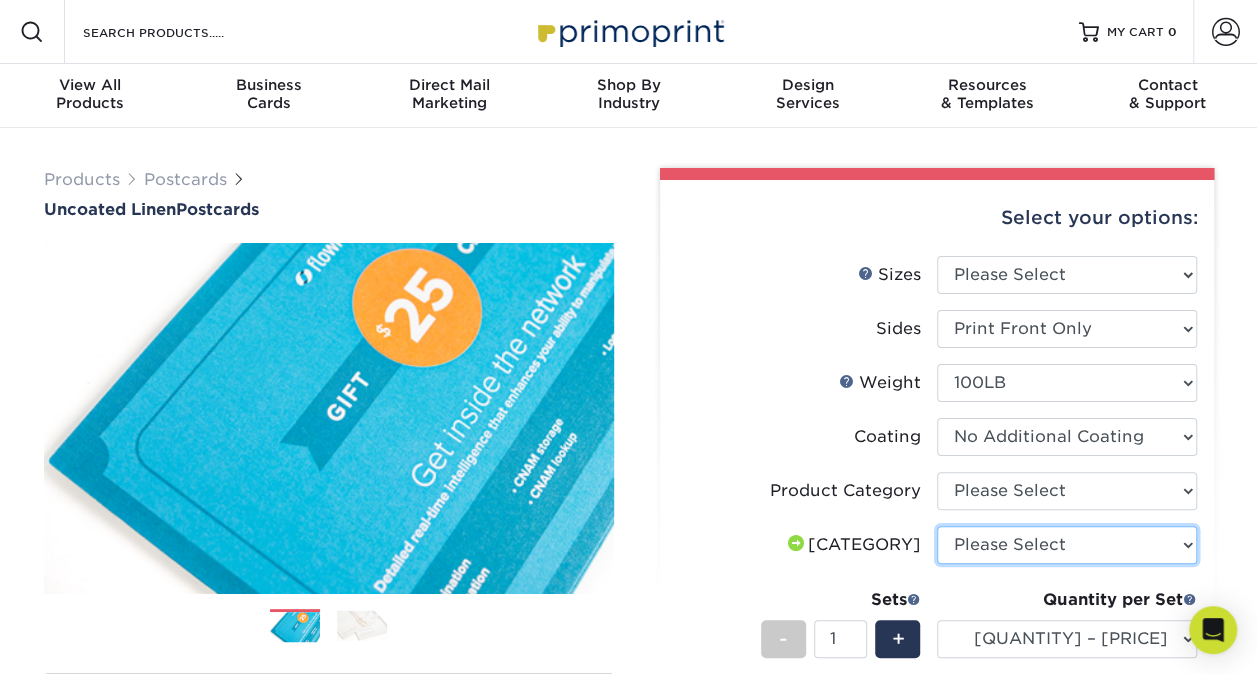 select on "upload" 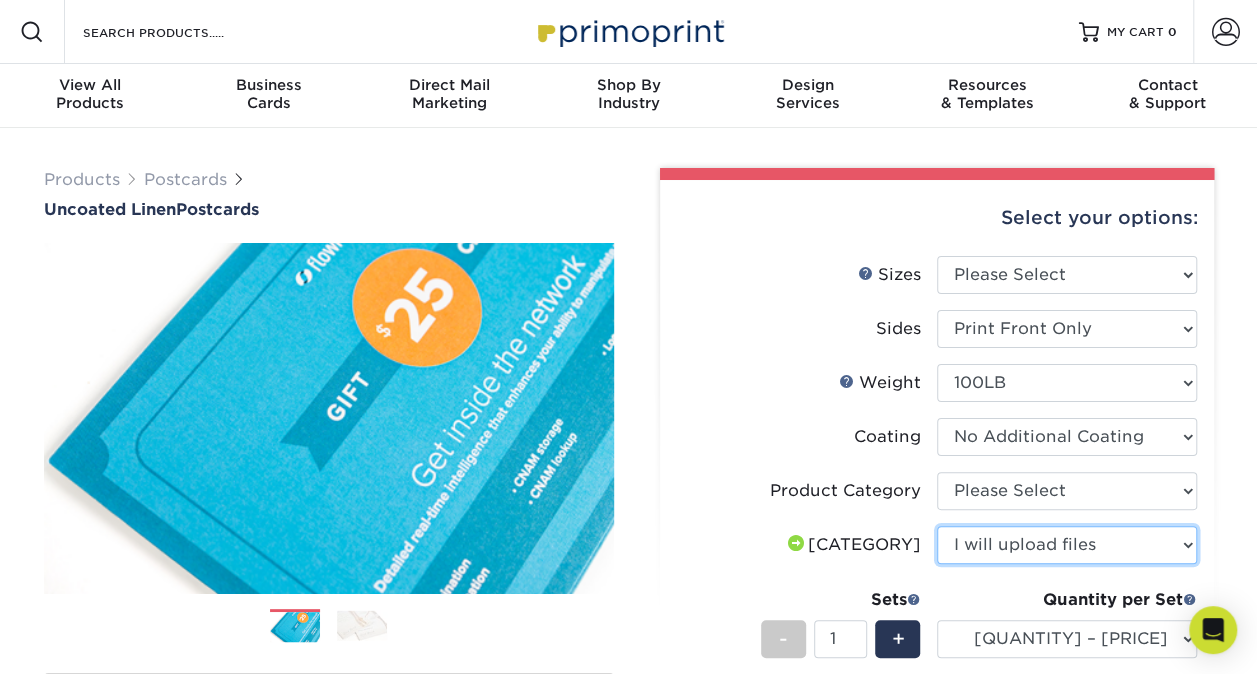 click on "Please Select I will upload files I need a design - [PRICE]" at bounding box center [1067, 545] 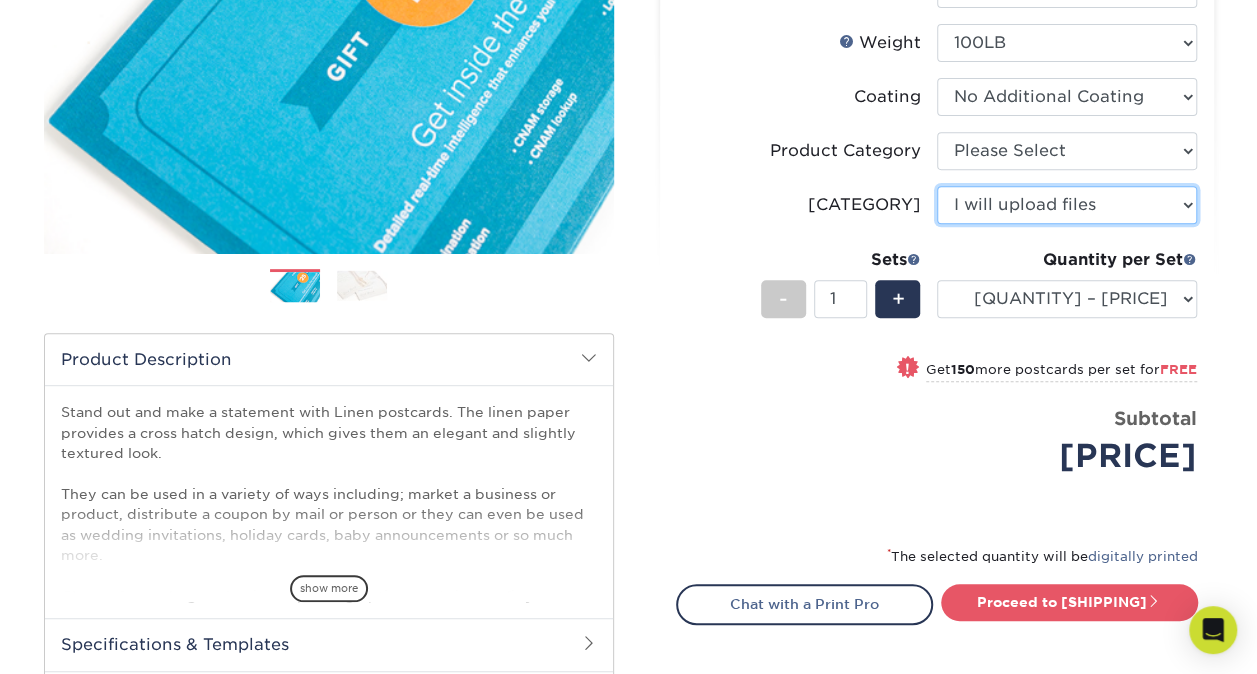 scroll, scrollTop: 344, scrollLeft: 0, axis: vertical 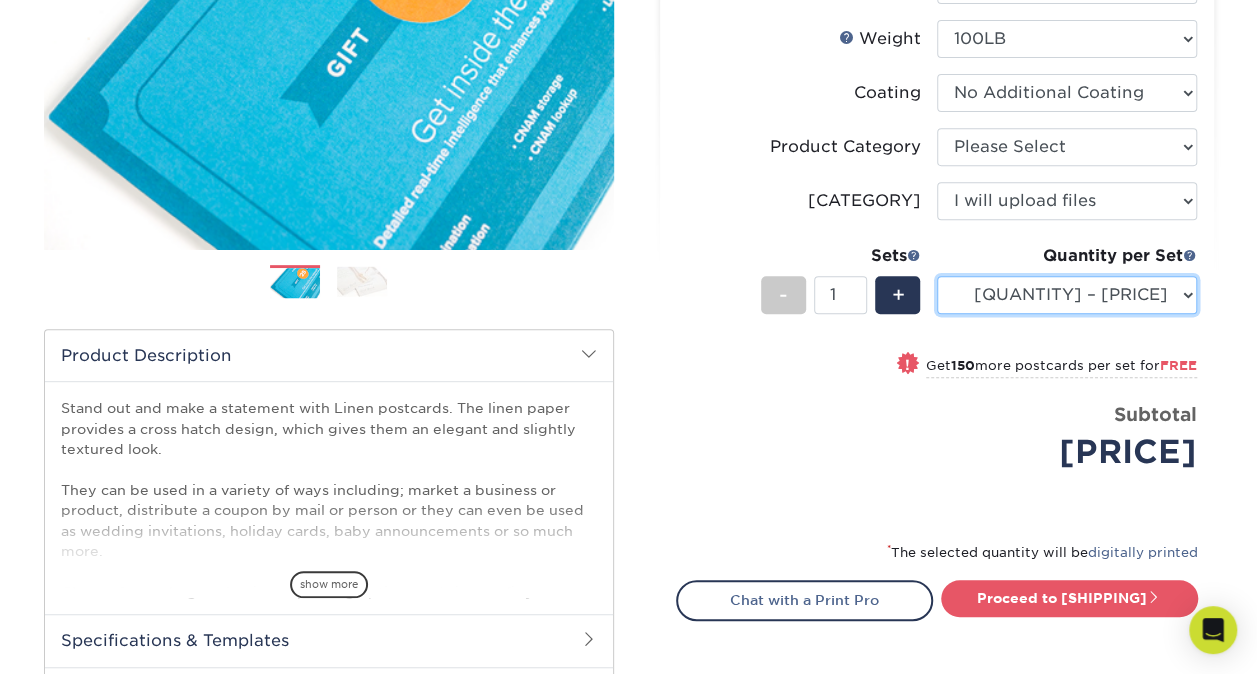 click on "[NUMBER]* – [PRICE] [NUMBER]* – [PRICE] [NUMBER]* – [PRICE] [NUMBER] – [PRICE] [NUMBER] – [PRICE] [NUMBER] – [PRICE] [NUMBER] – [PRICE] [NUMBER] – [PRICE] [NUMBER] – [PRICE]" at bounding box center (1067, 295) 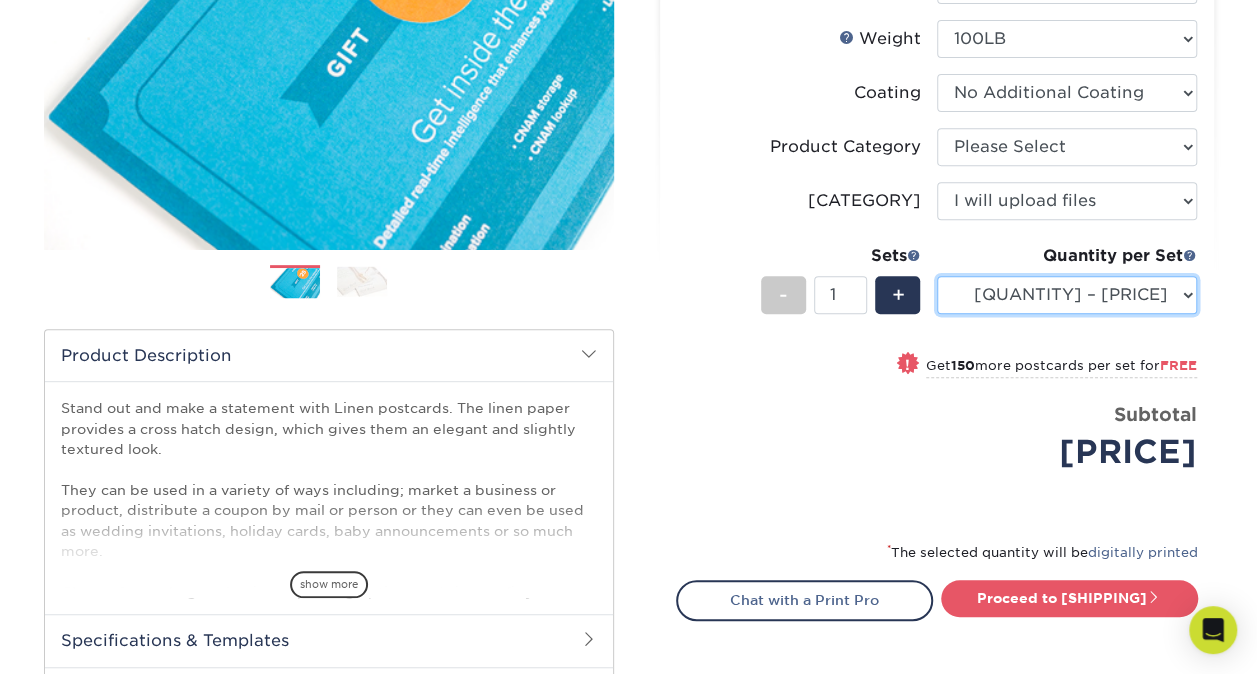 select on "[QUANTITY] – [PRICE]" 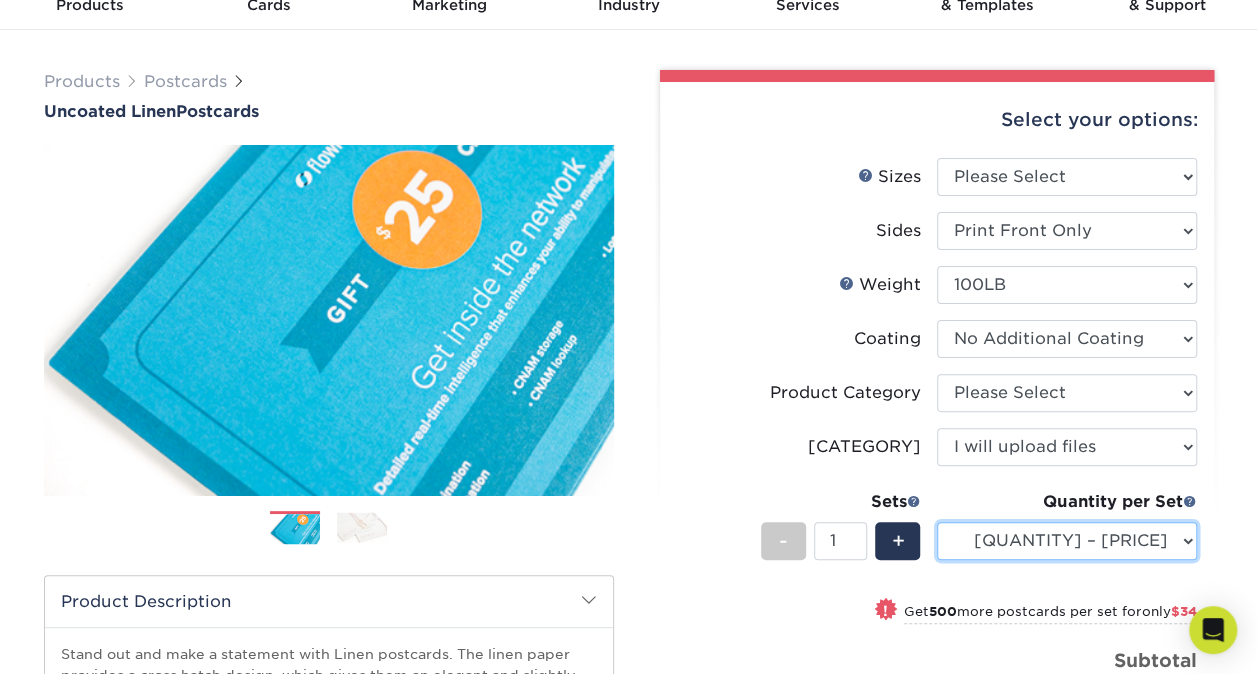 scroll, scrollTop: 90, scrollLeft: 0, axis: vertical 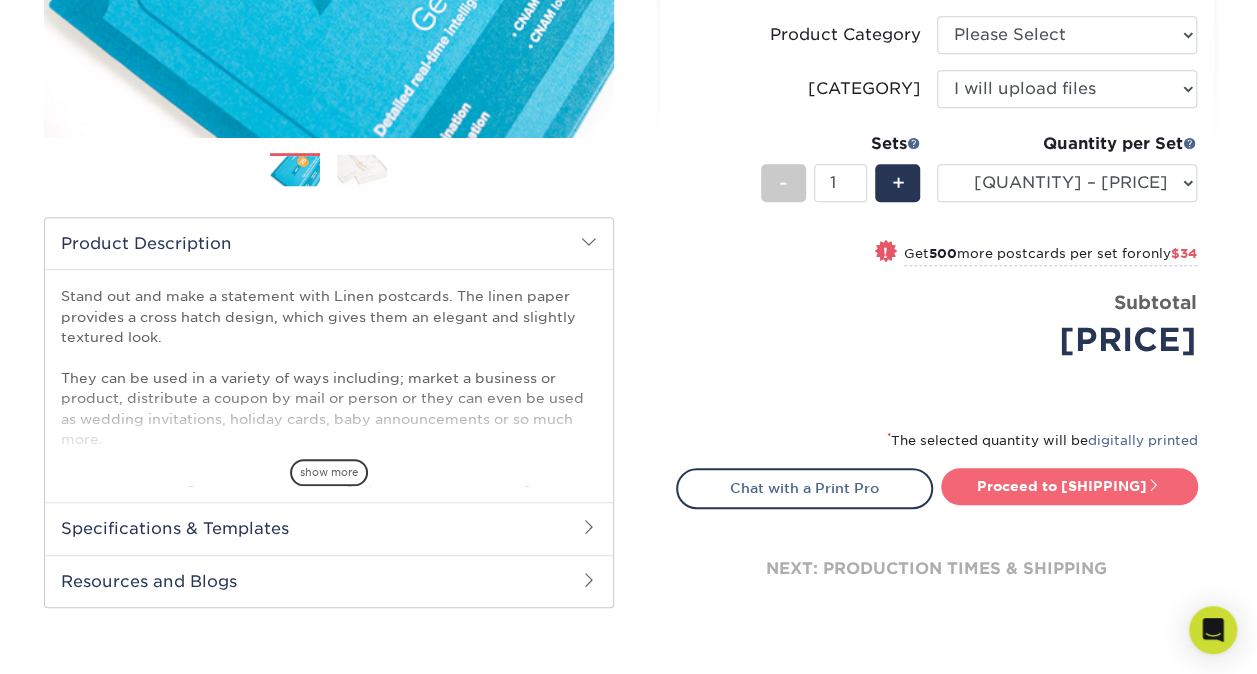 click on "Proceed to [SHIPPING]" at bounding box center [1069, 486] 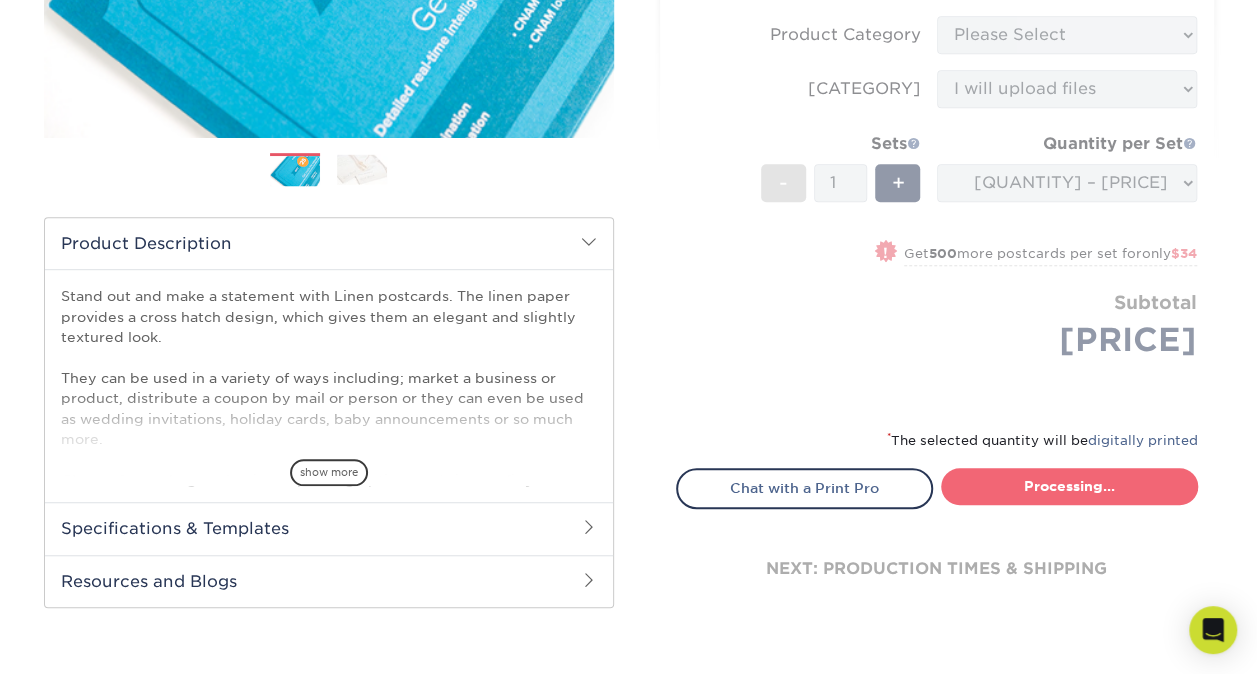 select on "[UUID]" 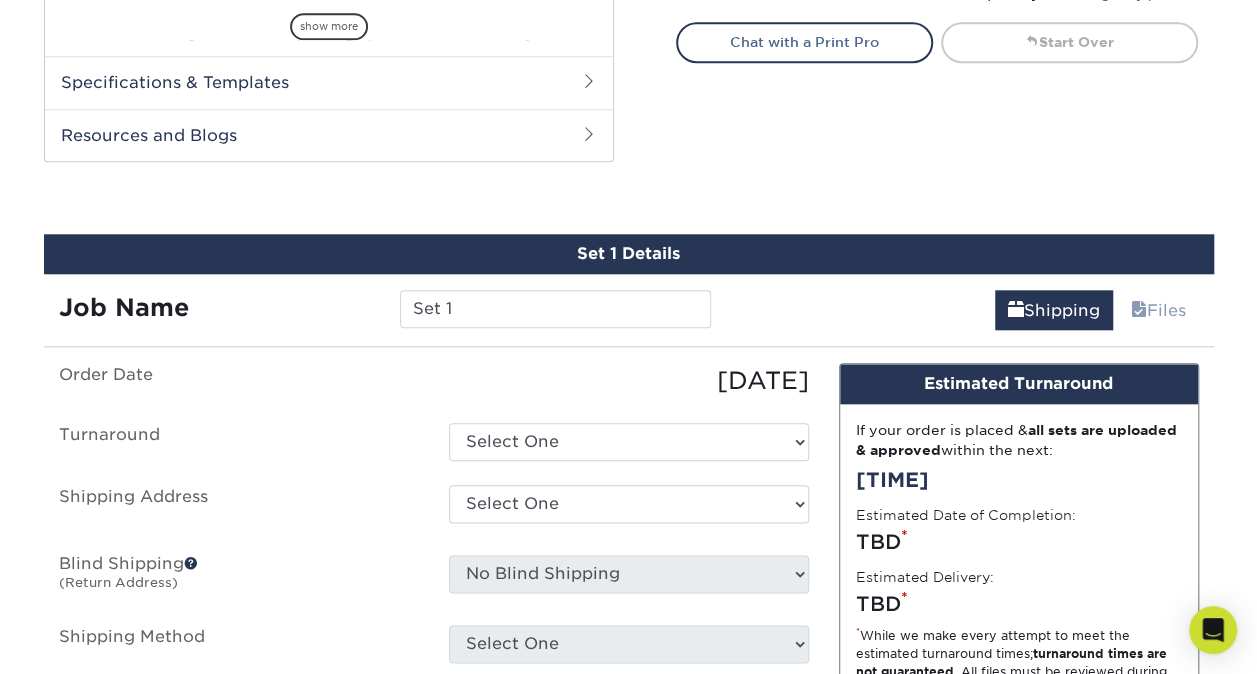 scroll, scrollTop: 978, scrollLeft: 0, axis: vertical 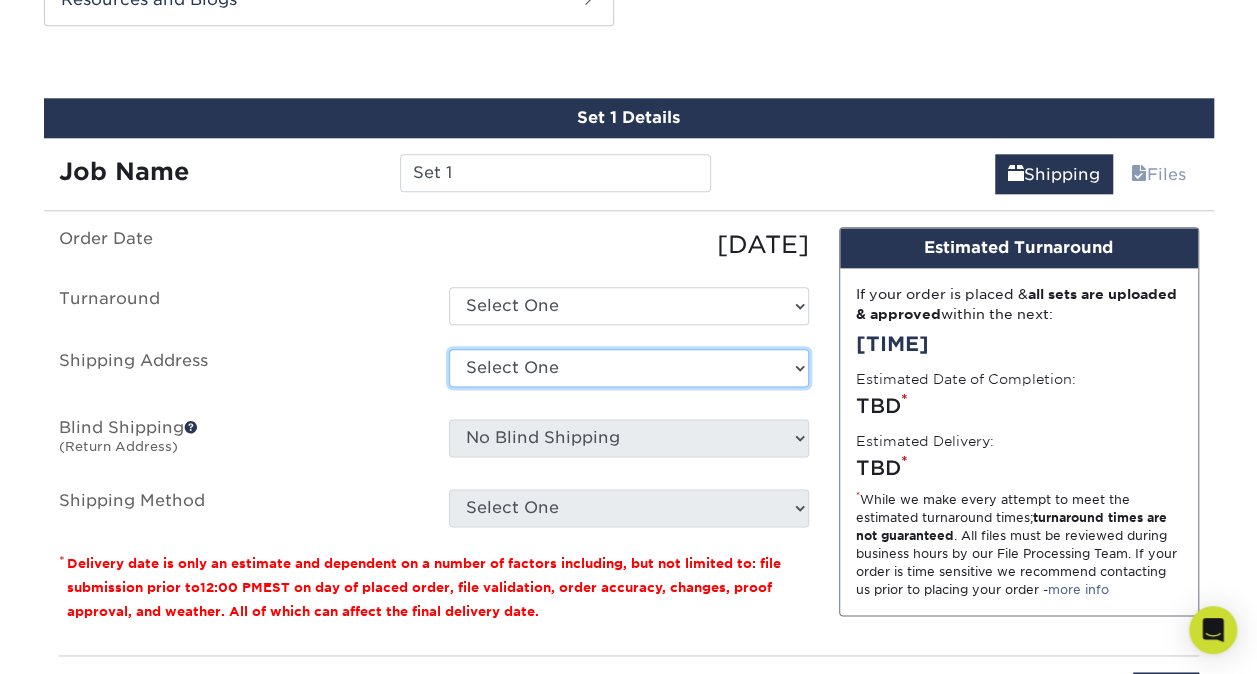 click on "Select One
+ Add New [ADDRESS]
- Login" at bounding box center [629, 368] 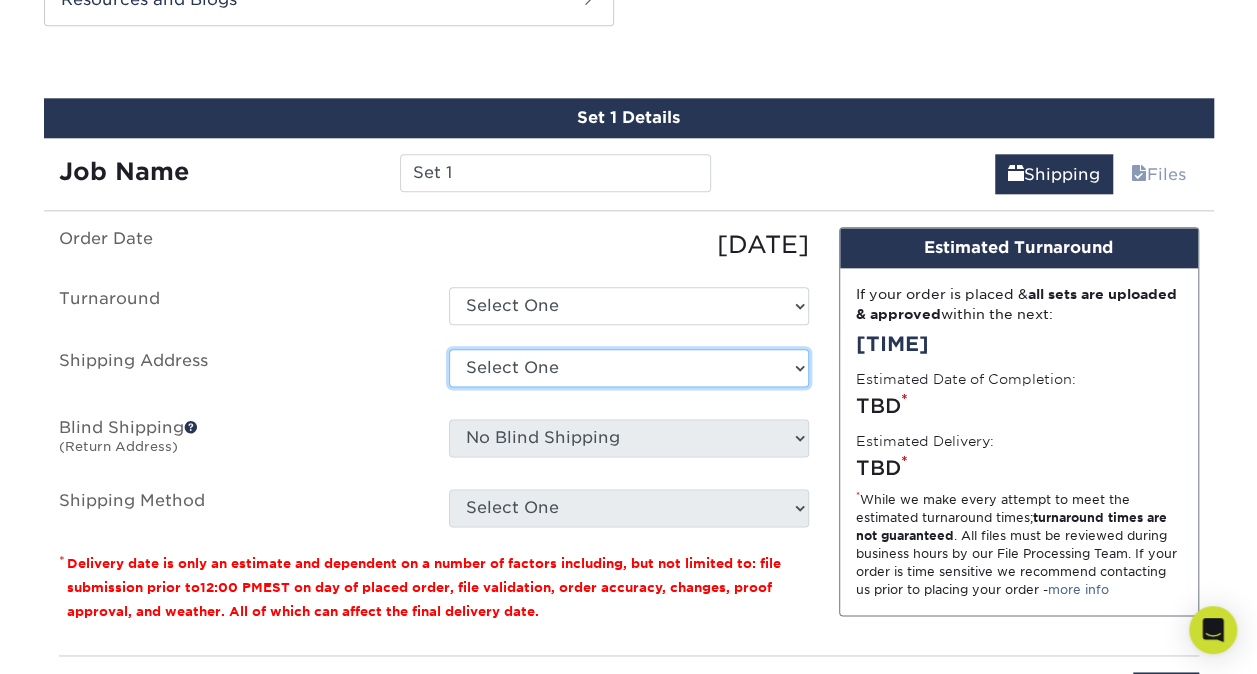 click on "Select One
+ Add New [ADDRESS]
- Login" at bounding box center [629, 368] 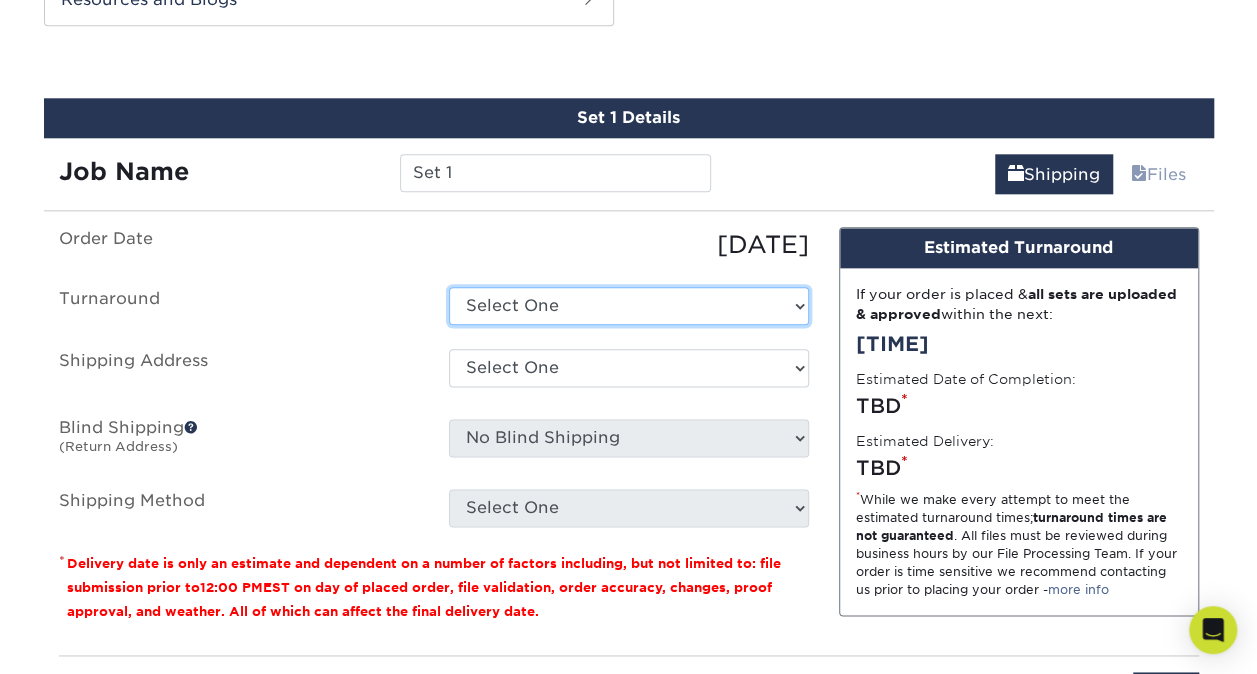 click on "Select One [DELIVERY_TIME]" at bounding box center [629, 306] 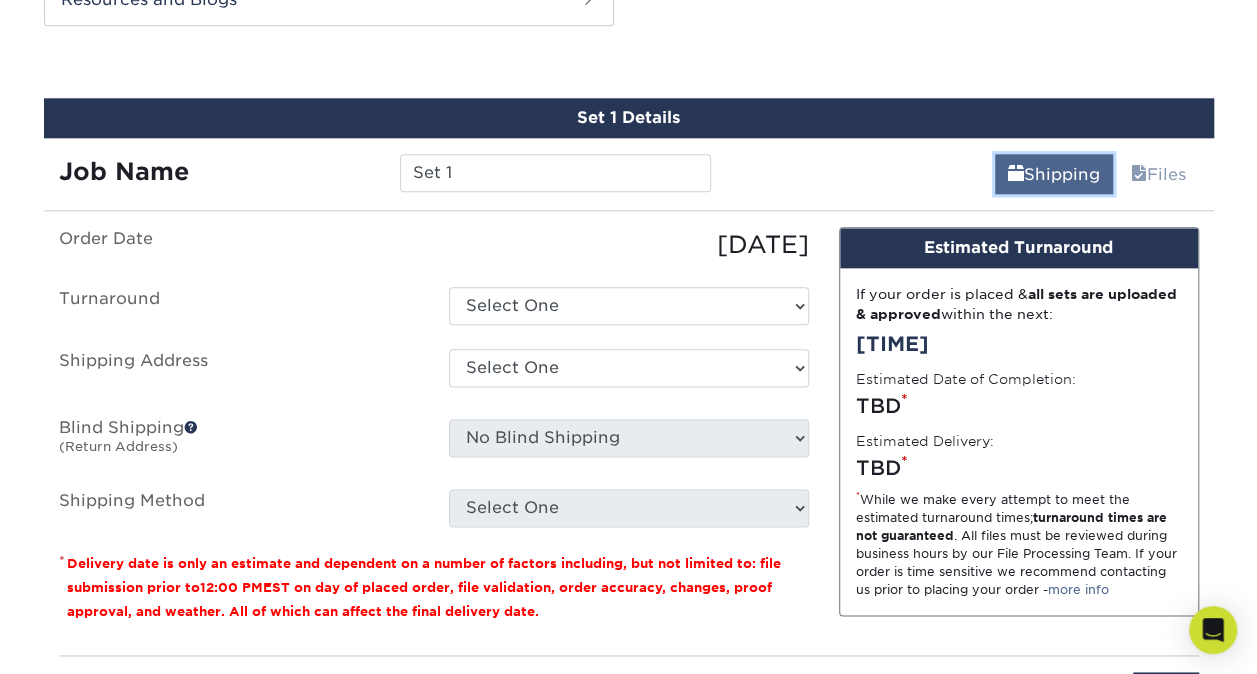 click on "Shipping" at bounding box center (1054, 174) 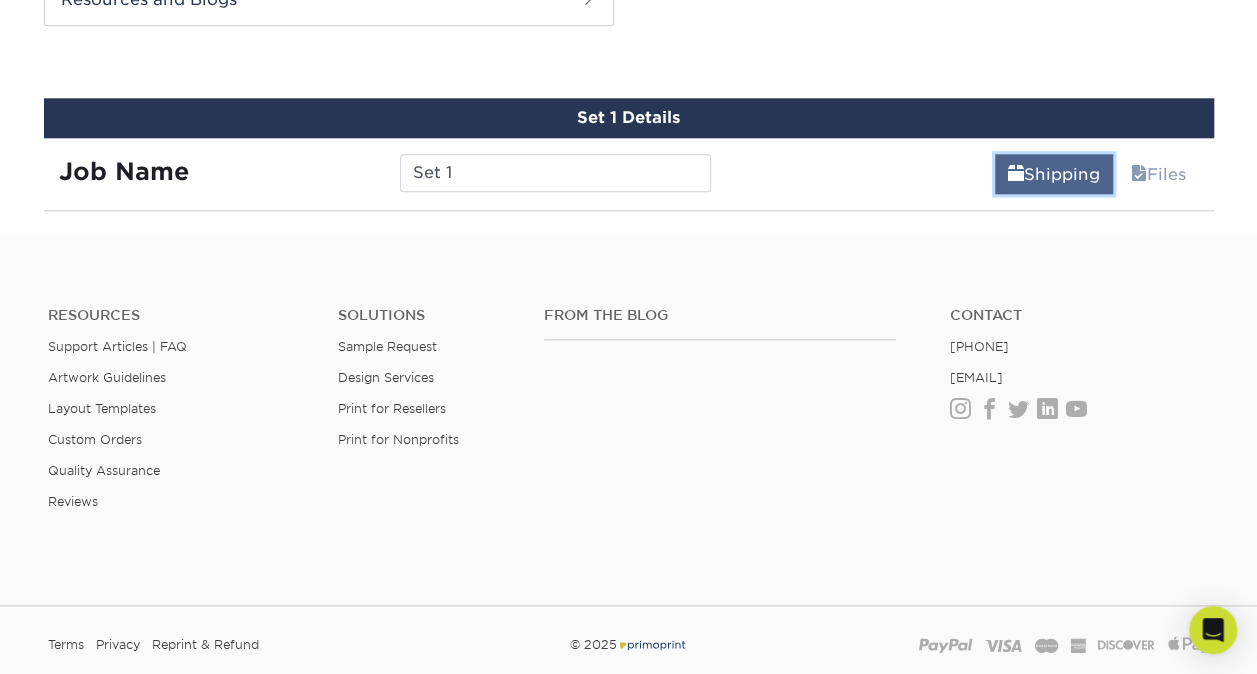 click on "Shipping" at bounding box center (1054, 174) 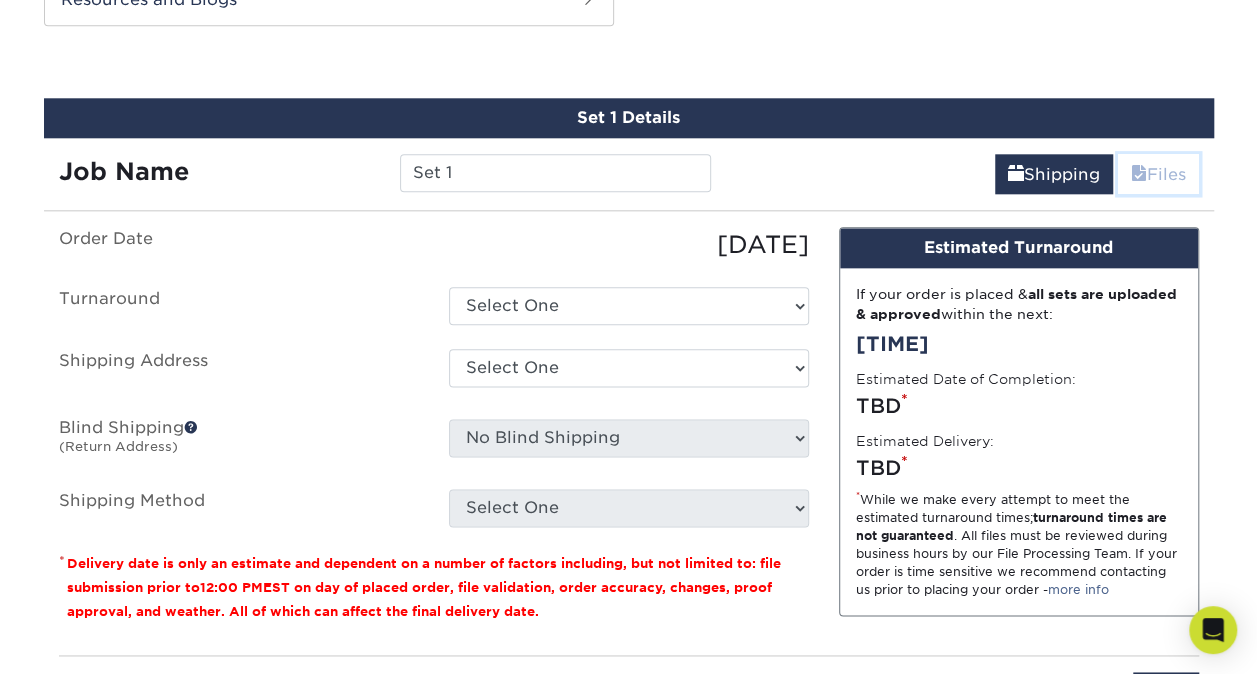 click at bounding box center (1139, 174) 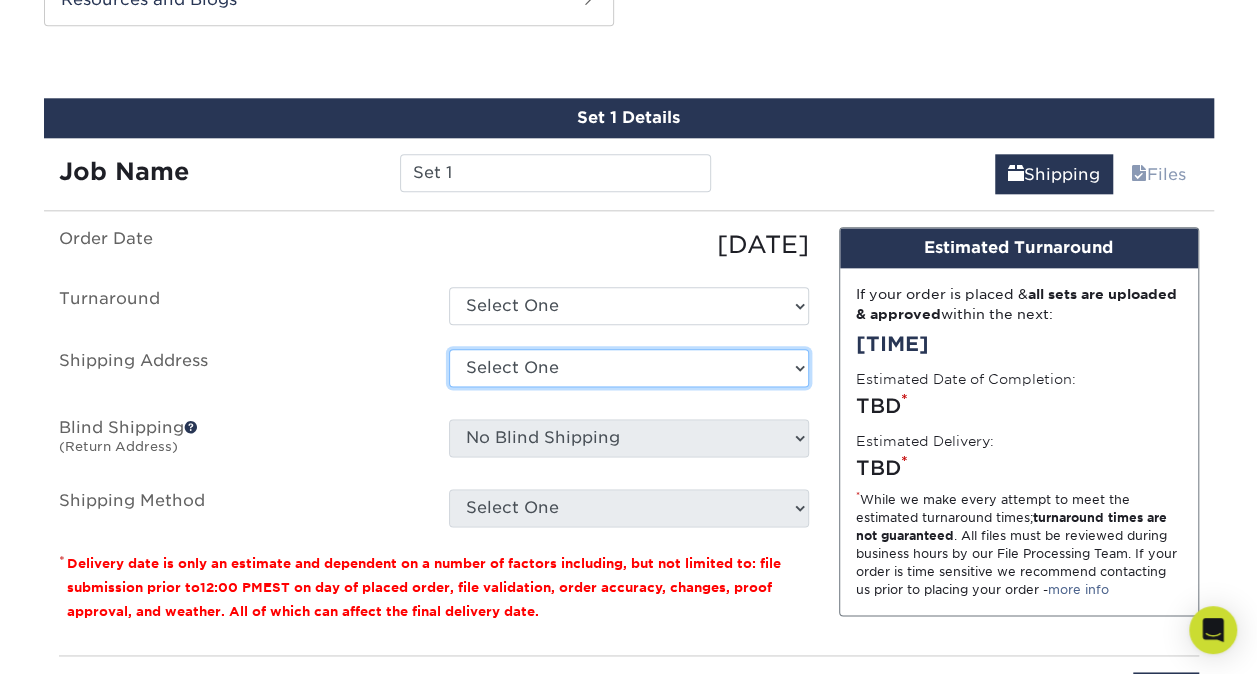click on "Select One
+ Add New [ADDRESS]
- Login" at bounding box center [629, 368] 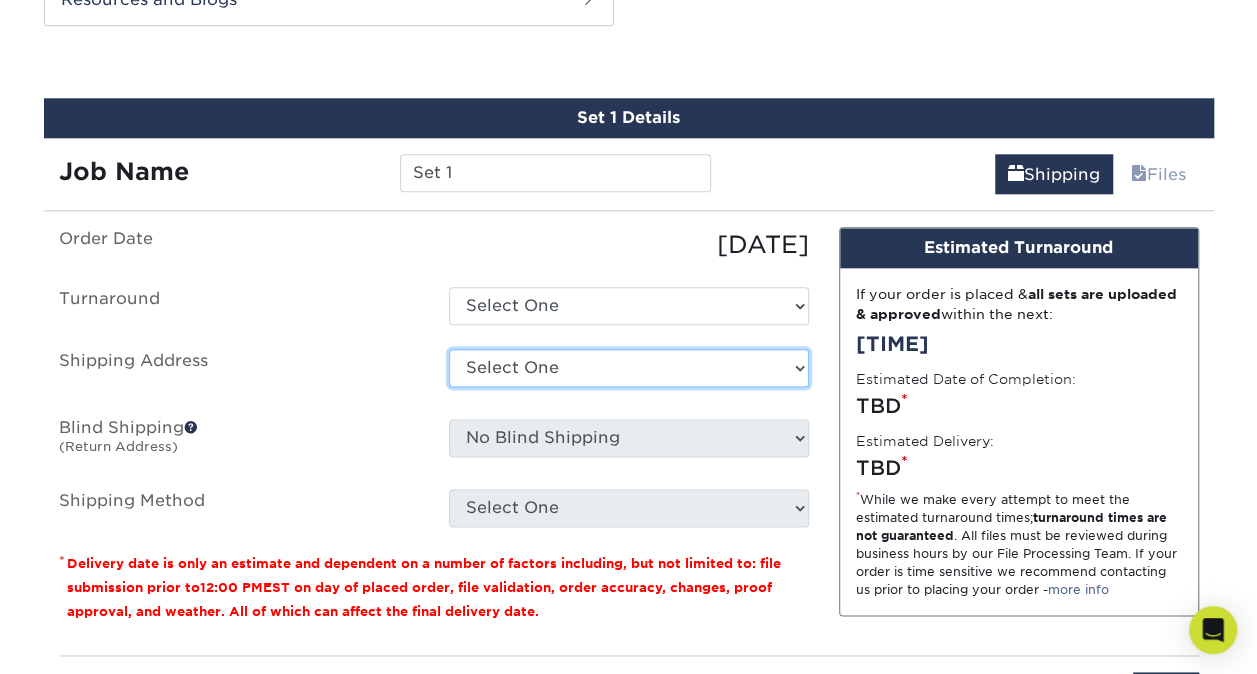 select on "[ADDRESS]" 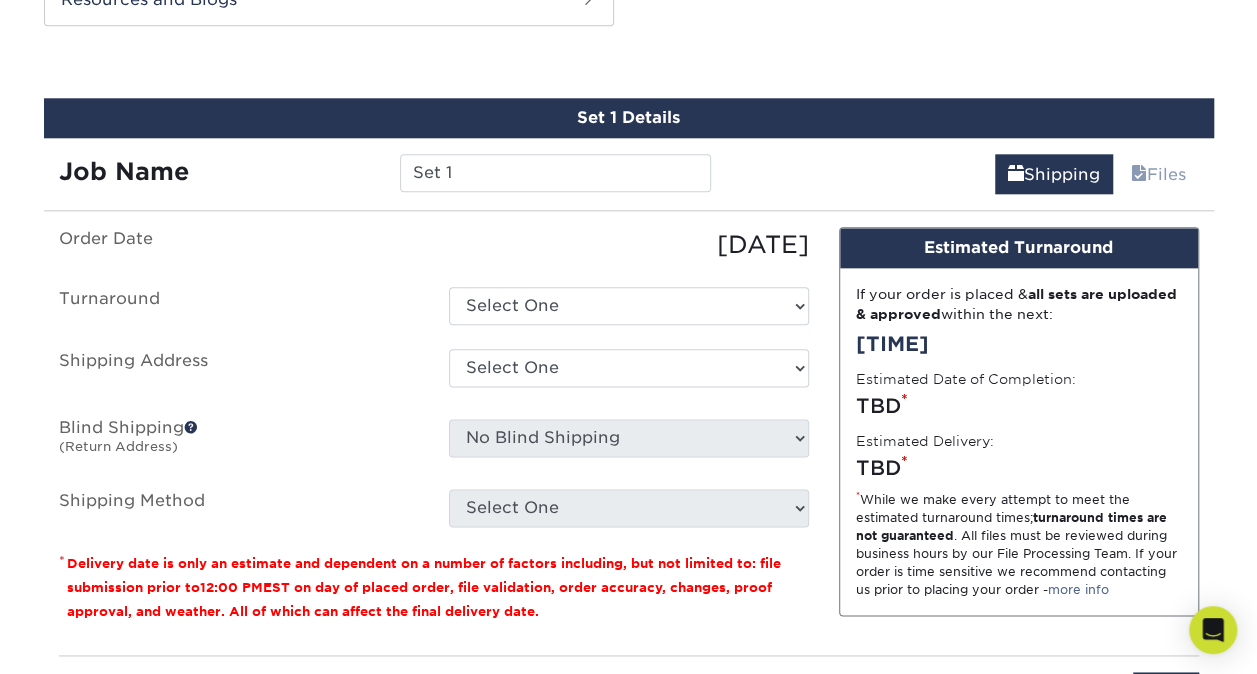 click on "Select One
+ Add New [ADDRESS]
- Login" at bounding box center (629, 368) 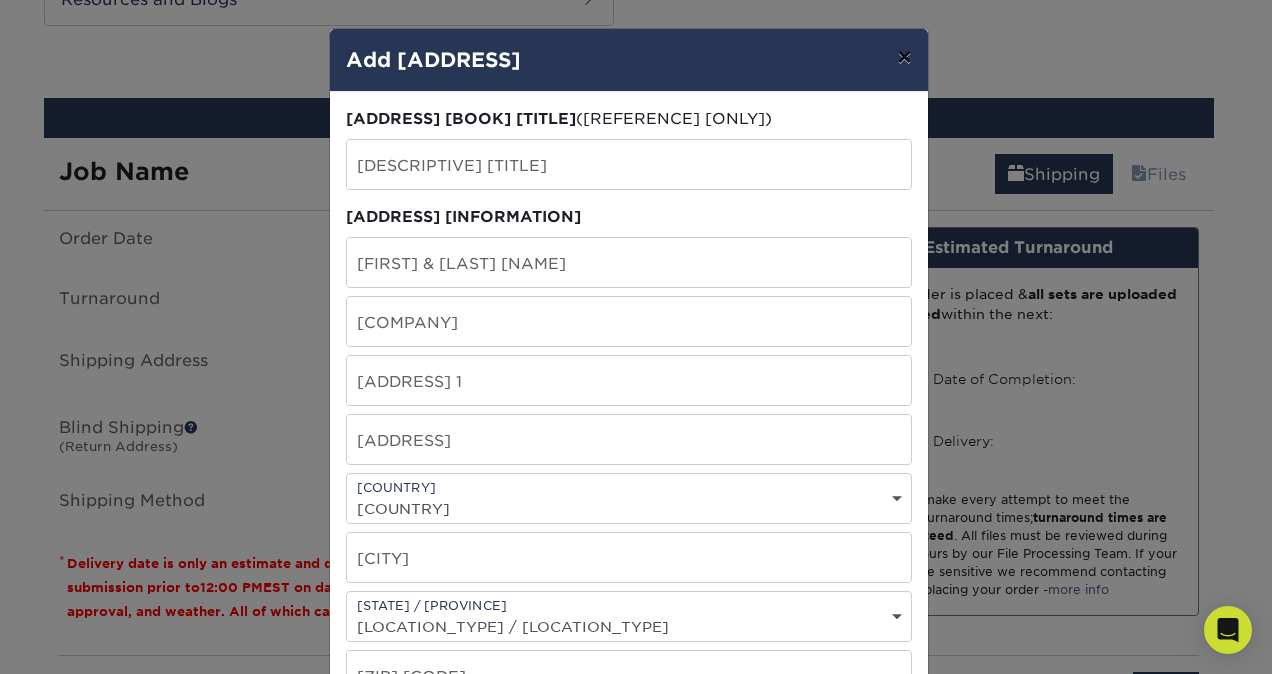 click on "×" at bounding box center (904, 57) 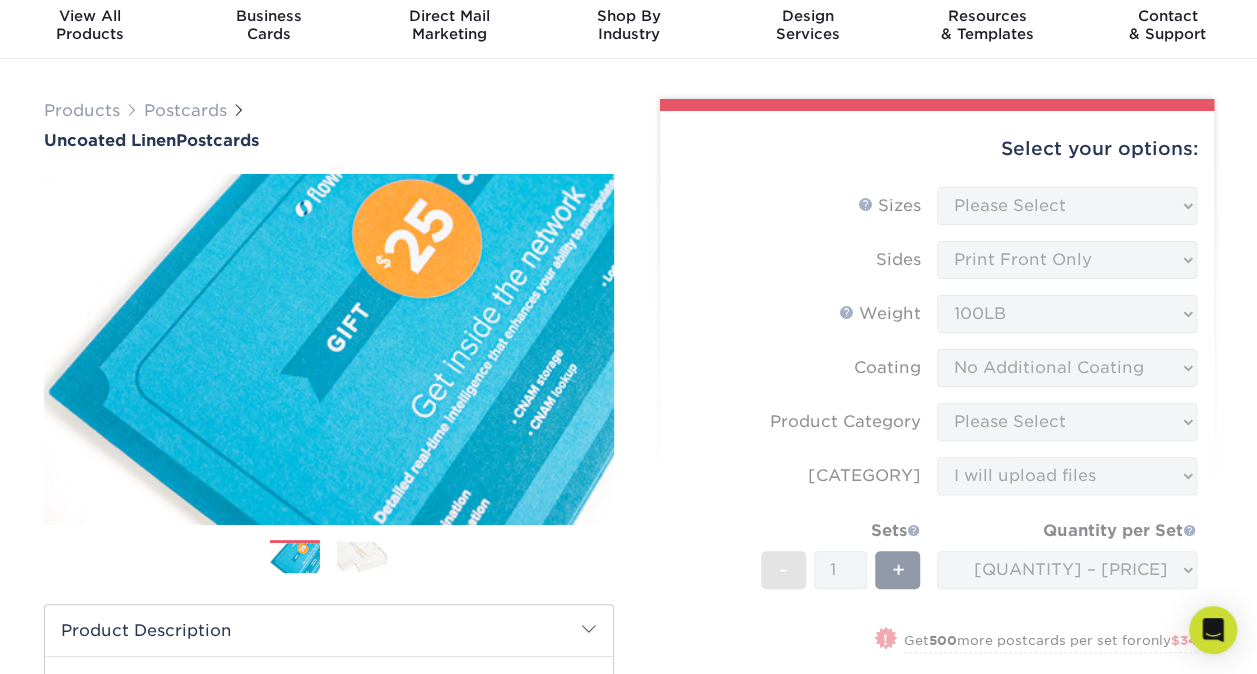 scroll, scrollTop: 0, scrollLeft: 0, axis: both 